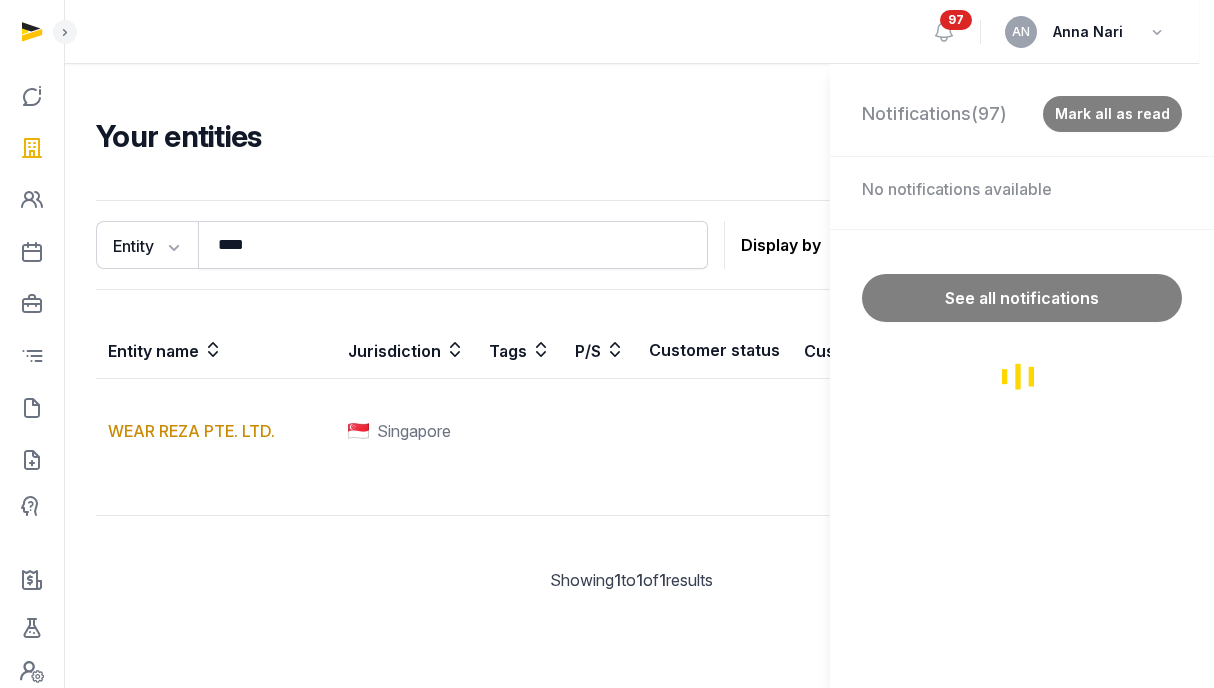 scroll, scrollTop: 0, scrollLeft: 0, axis: both 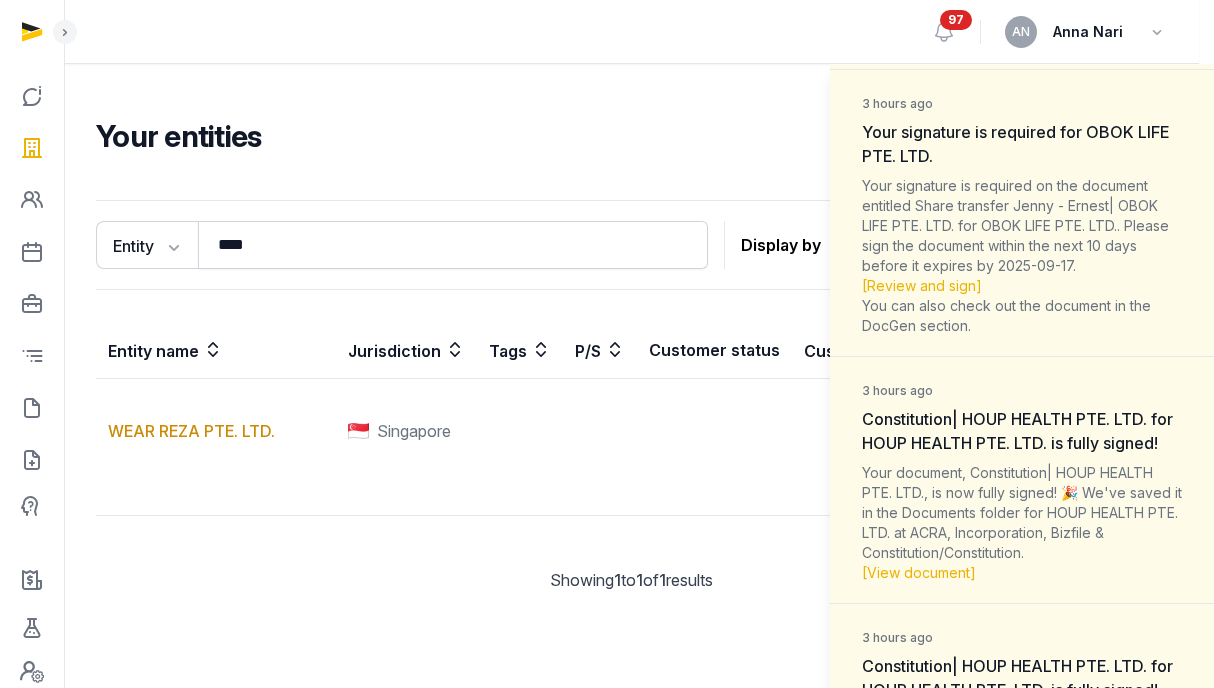 drag, startPoint x: 45, startPoint y: 482, endPoint x: 50, endPoint y: 454, distance: 28.442924 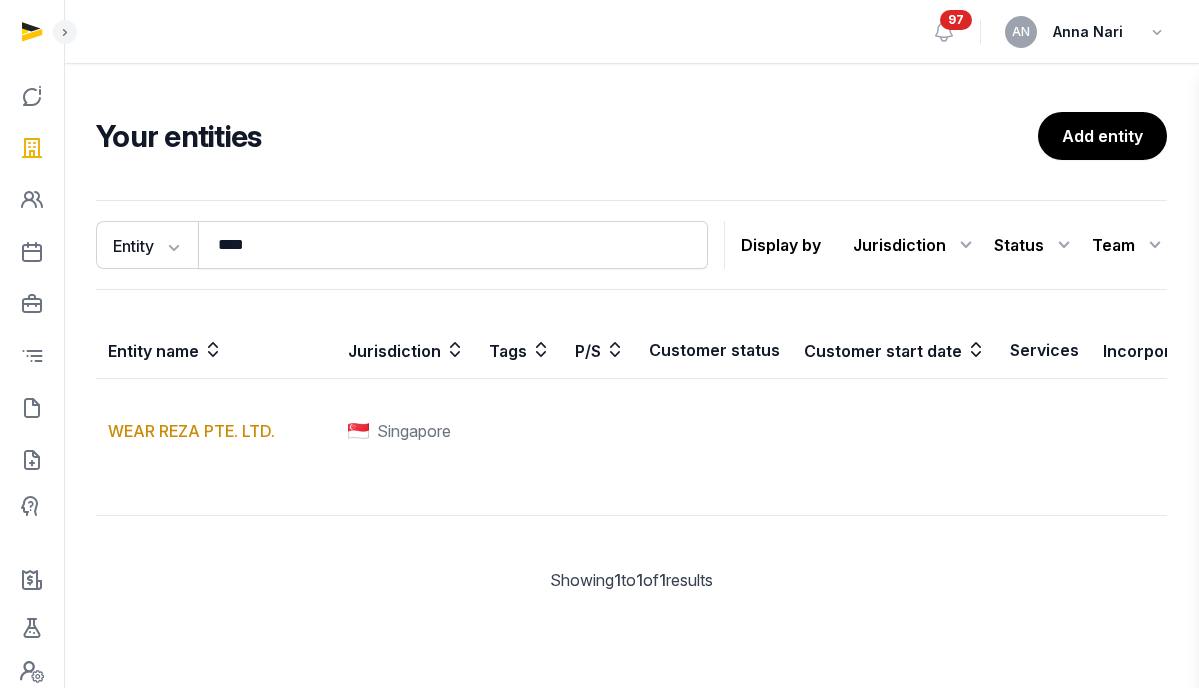 click on "Notifications  (97) Mark all as read 3 hours ago F45| [LAST] | HOUP HEALTH PTE. LTD. for HOUP HEALTH PTE. LTD. is fully signed! Your document, F45| [LAST] | HOUP HEALTH PTE. LTD., is now fully signed! 🎉 We've saved it in the Documents folder for HOUP HEALTH PTE. LTD. at Company Secretarial/Resolutions & Minutes/2025/Change of director(s). [View document] 3 hours ago F45| [LAST] | HOUP HEALTH PTE. LTD. for HOUP HEALTH PTE. LTD. is fully signed! Your document, F45| [LAST] | HOUP HEALTH PTE. LTD., is now fully signed! 🎉 We've saved it in the Documents folder for HOUP HEALTH PTE. LTD. at Company Secretarial/Resolutions & Minutes/2025/Change of director(s). [View document] 3 hours ago Your signature is required for OBOK LIFE PTE. LTD. Your signature is required on the document entitled Share transfer Jenny - Ernest| OBOK LIFE PTE. LTD. for OBOK LIFE PTE. LTD.. Please sign the document within the next 10 days before it expires by 2025-09-17. [Review and sign] 3 hours ago [View document] 3 hours ago" at bounding box center [599, 344] 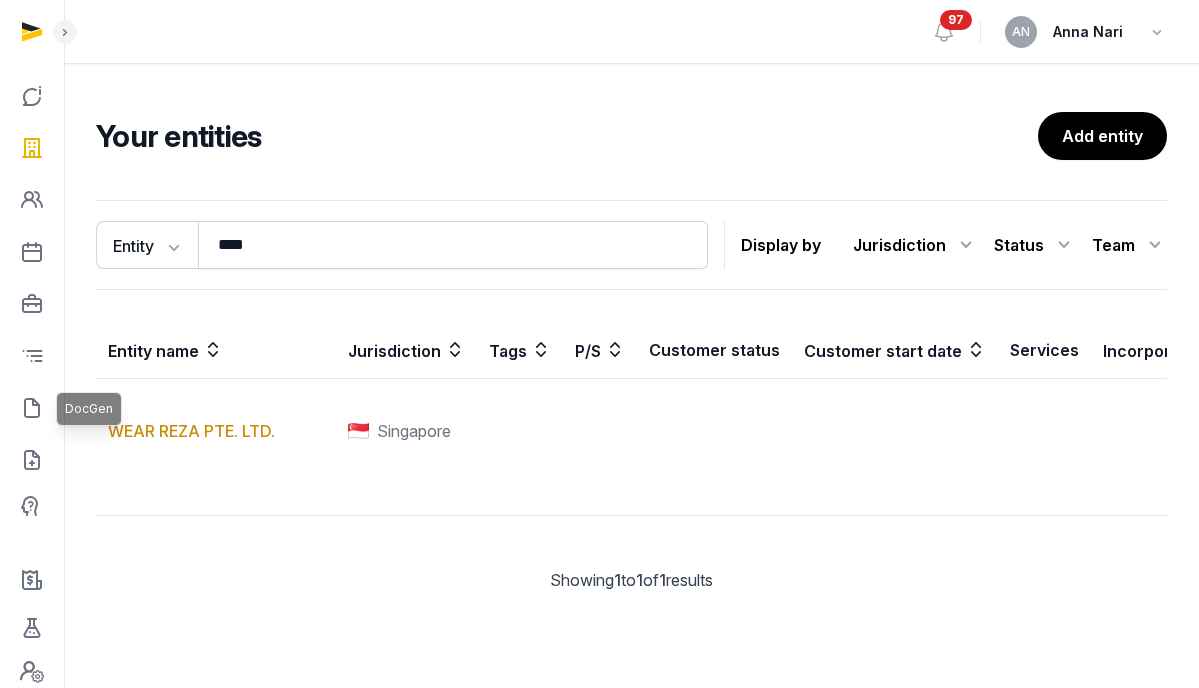 click at bounding box center (32, 408) 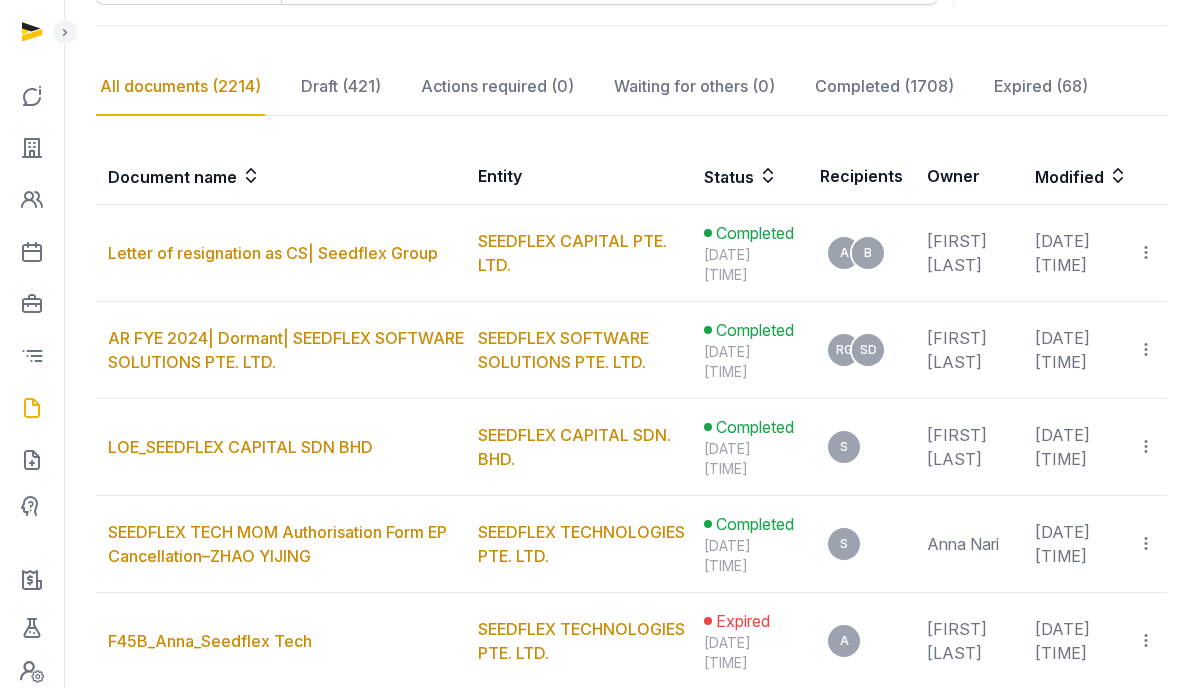 scroll, scrollTop: 0, scrollLeft: 0, axis: both 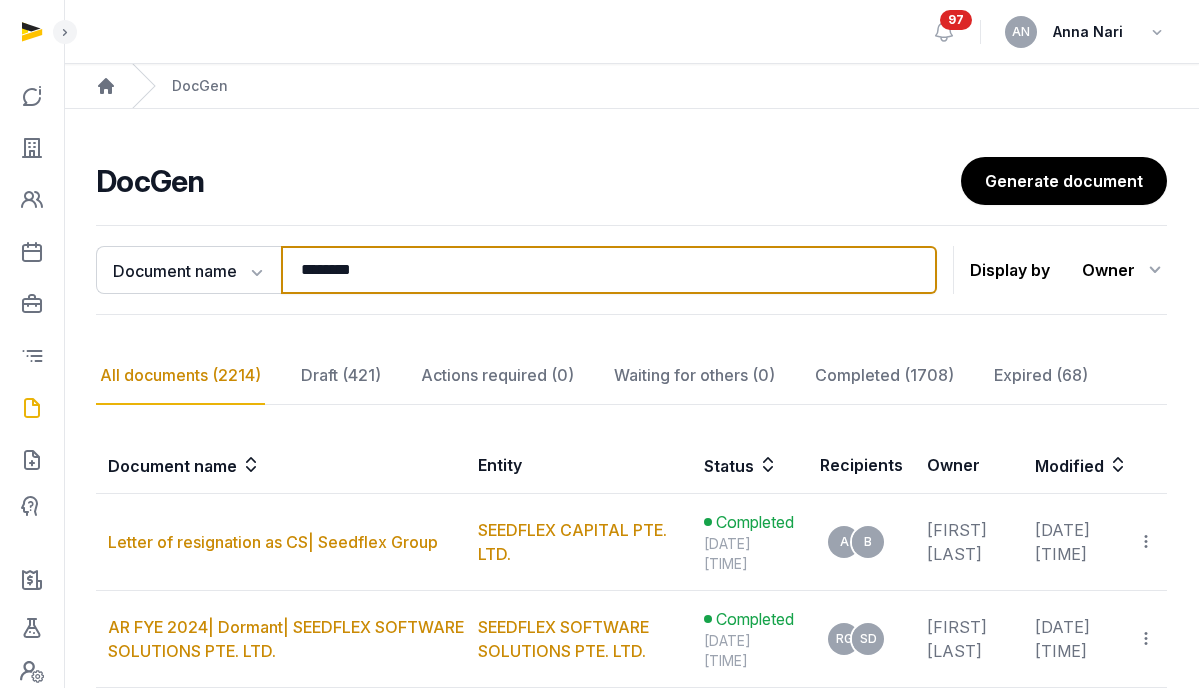 click on "********" at bounding box center (609, 270) 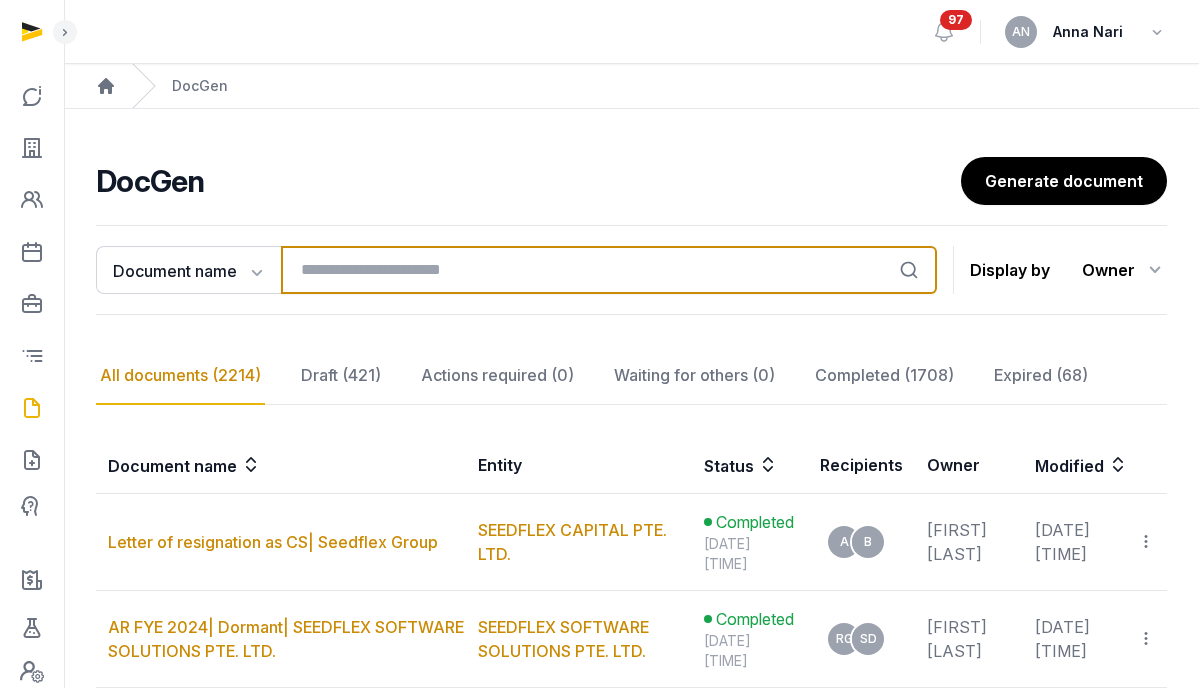 type 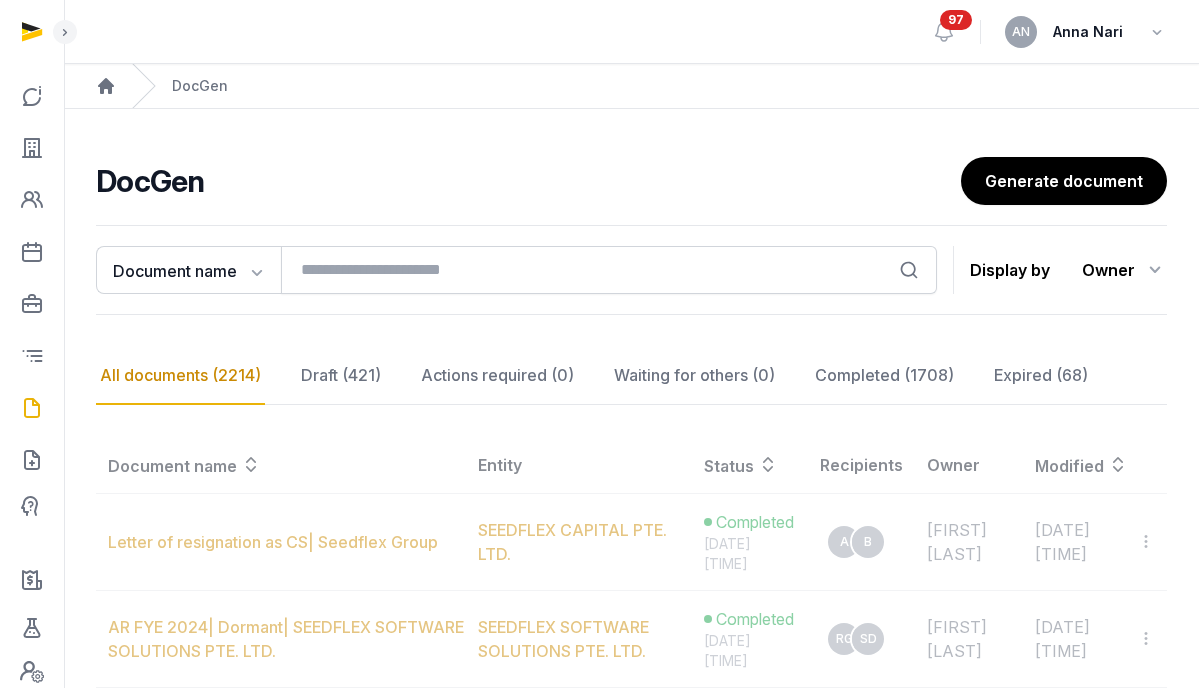 click on "DocGen" at bounding box center (528, 181) 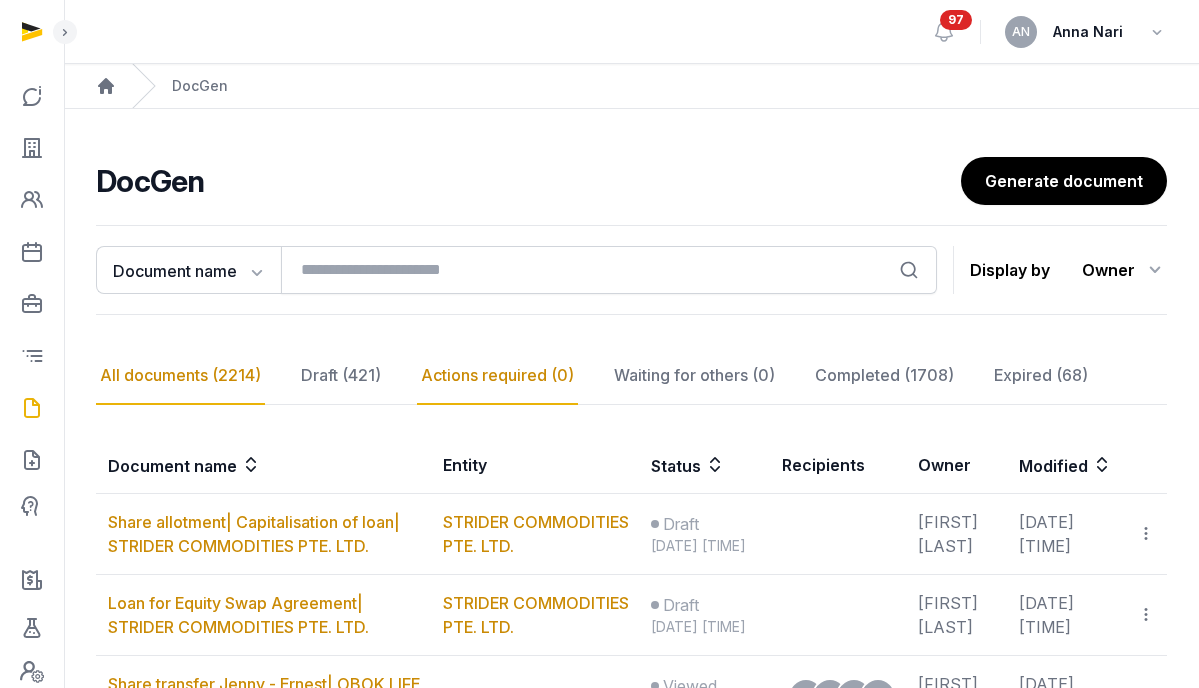 click on "Actions required (0)" 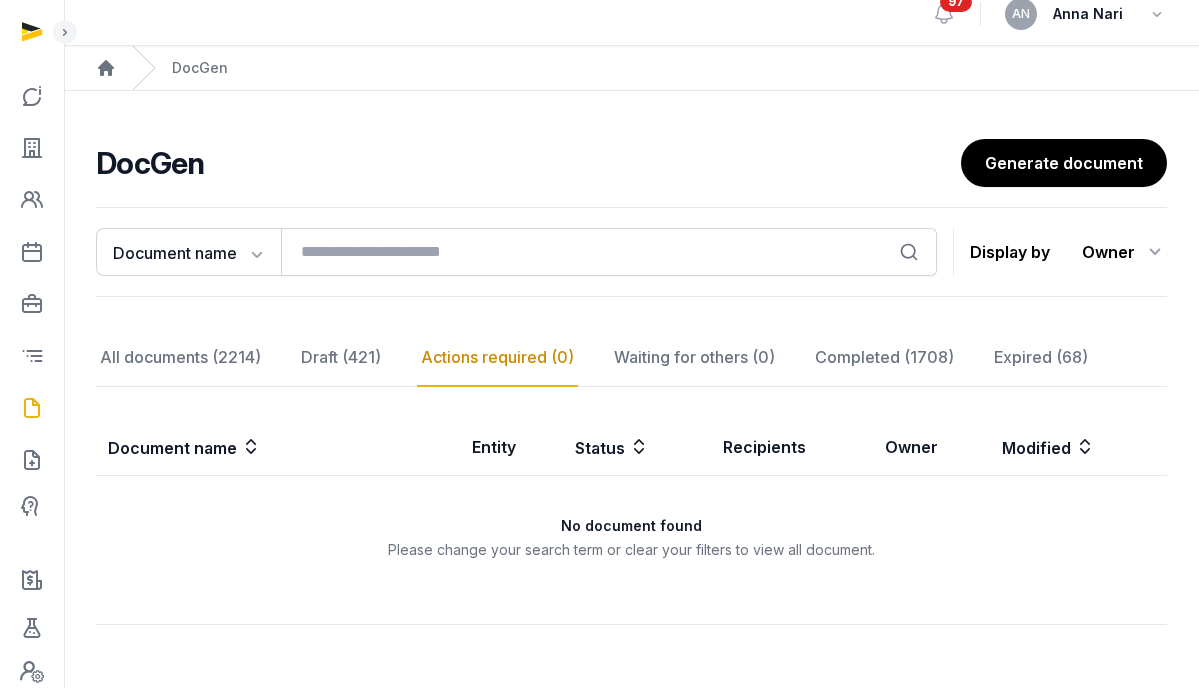 scroll, scrollTop: 27, scrollLeft: 0, axis: vertical 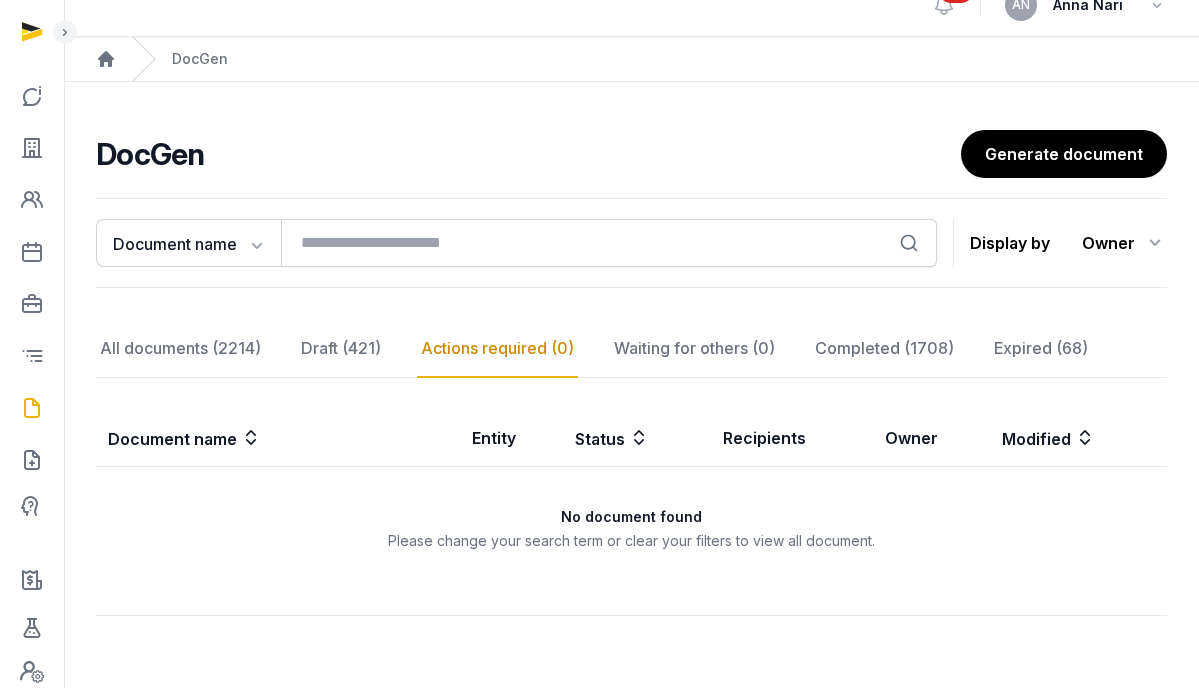 click on "Home DocGen" at bounding box center (631, 59) 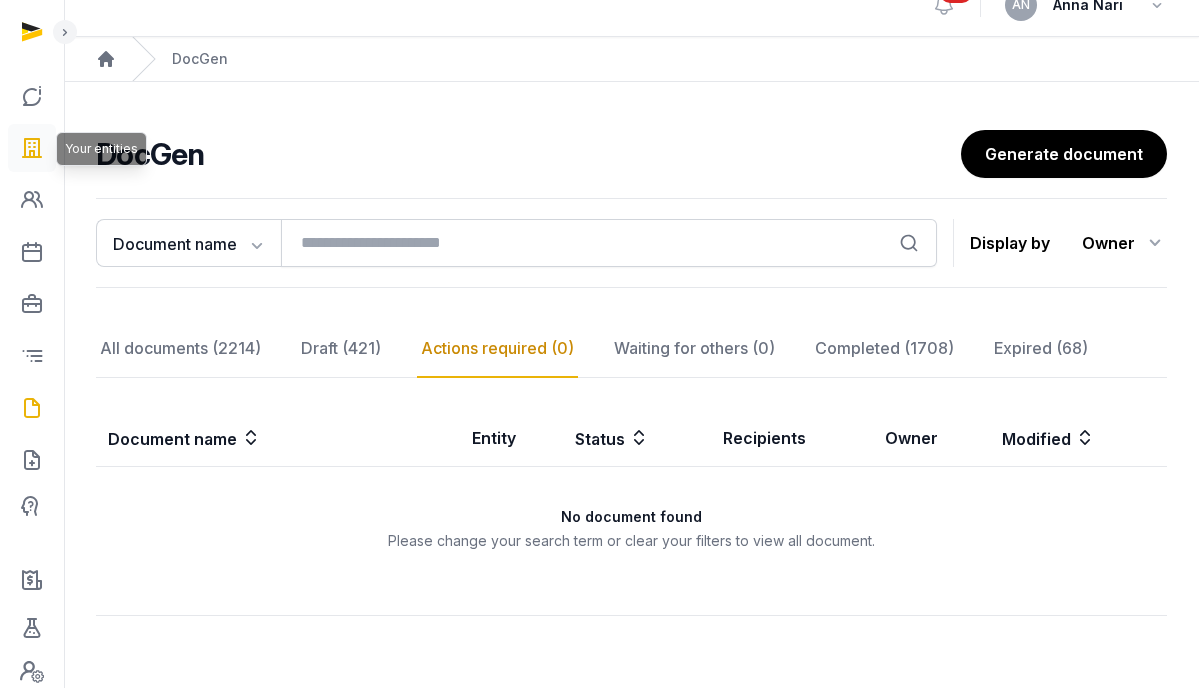 click at bounding box center (32, 148) 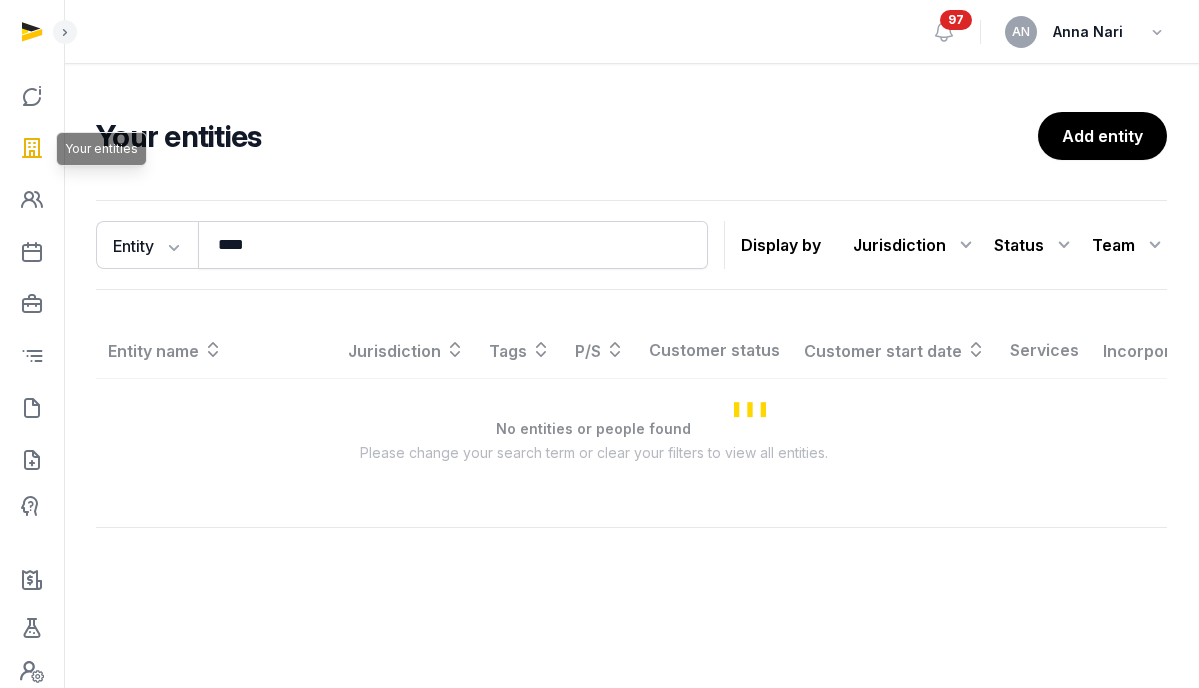 scroll, scrollTop: 0, scrollLeft: 0, axis: both 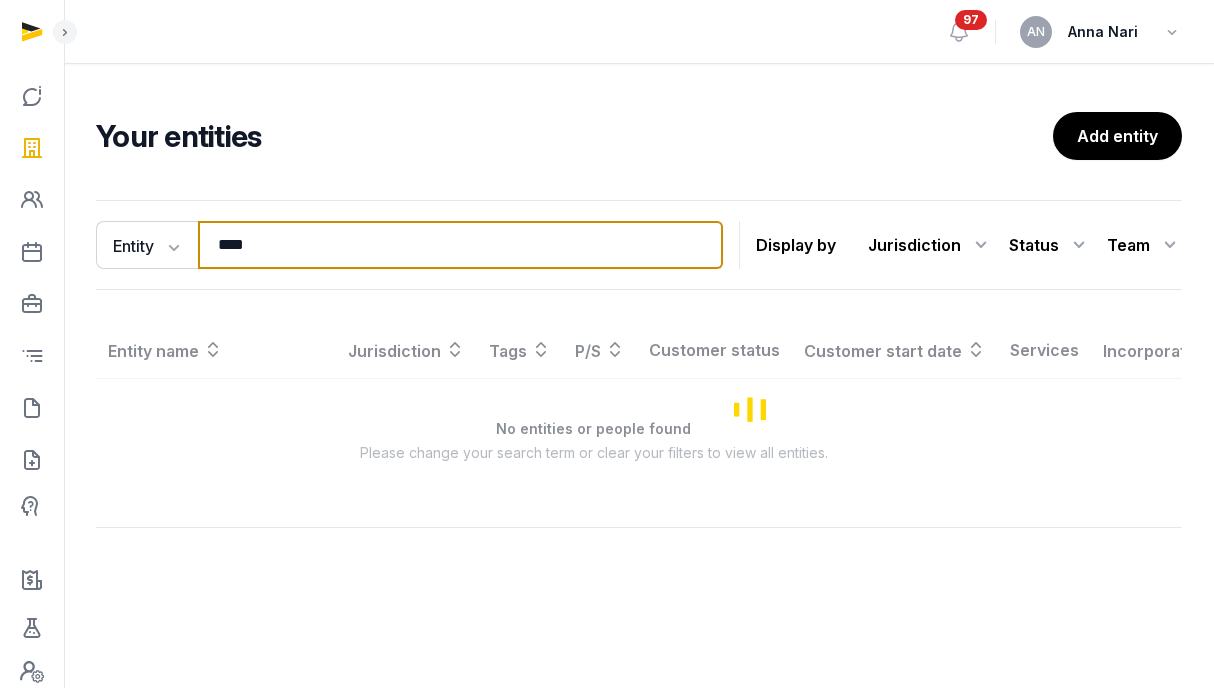 click on "****" at bounding box center (460, 245) 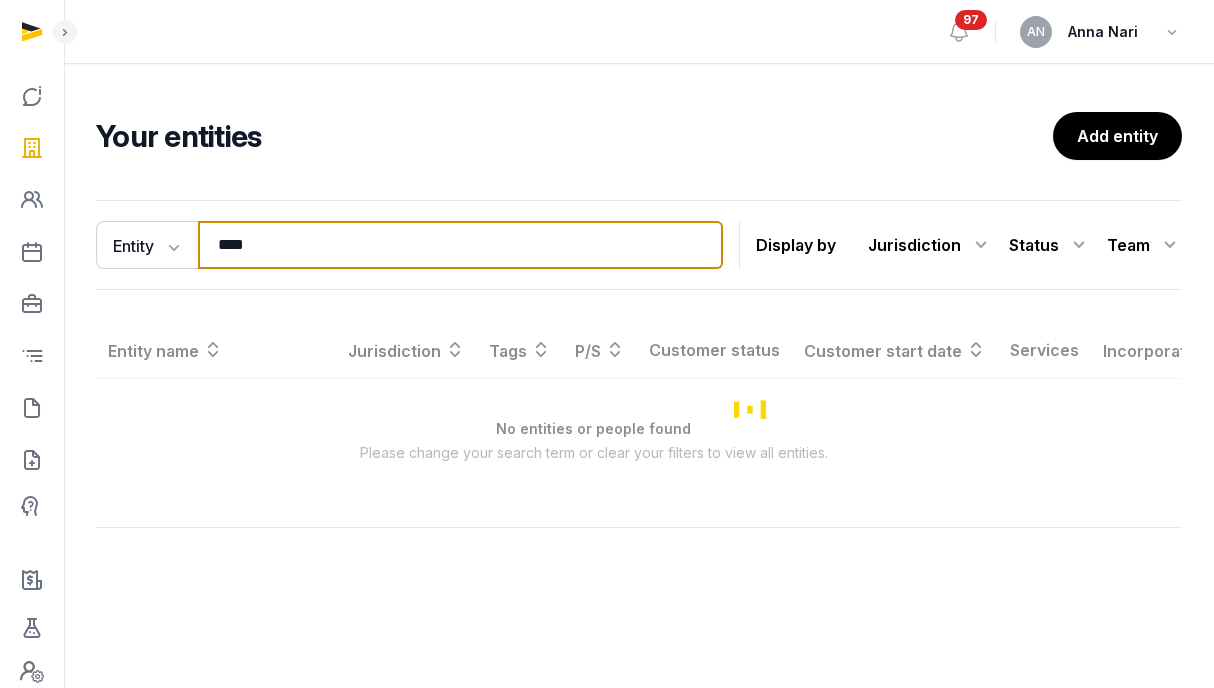 click on "****" at bounding box center (460, 245) 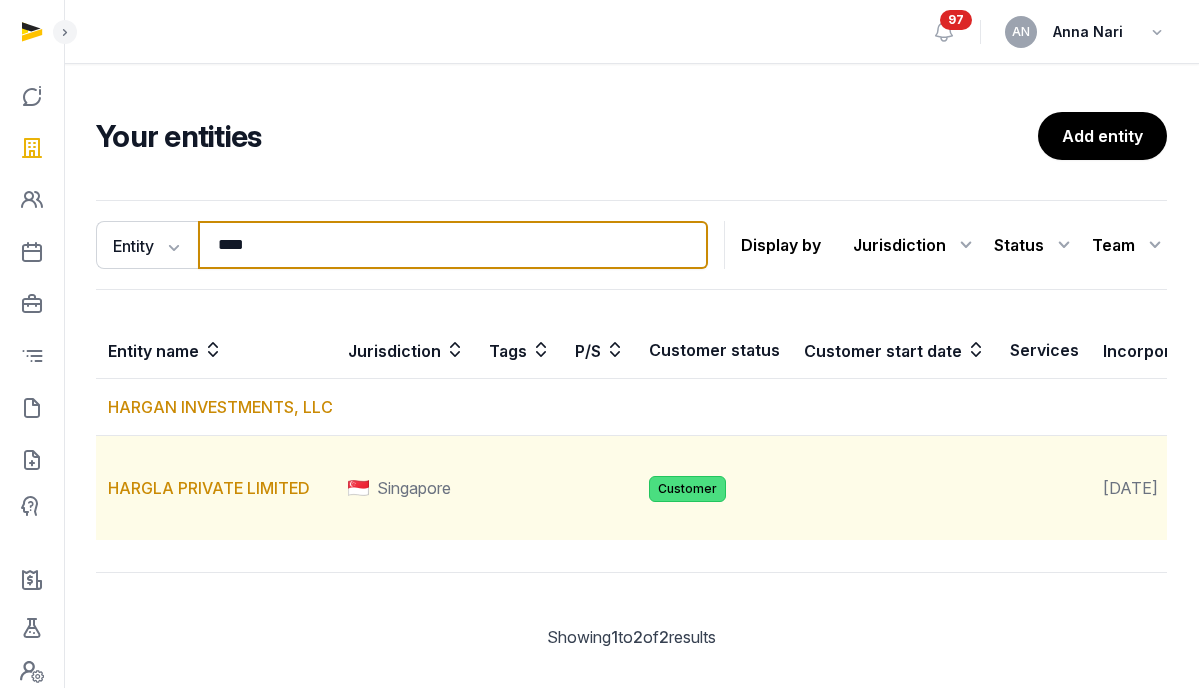 type on "****" 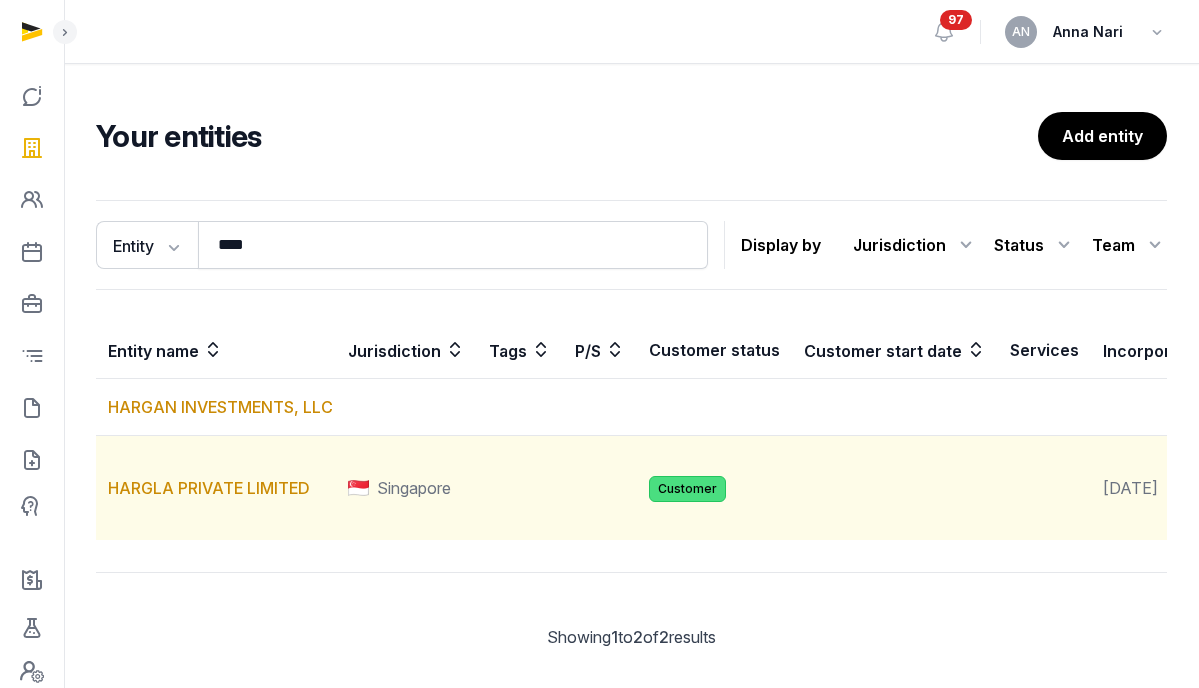 click on "HARGLA PRIVATE LIMITED" at bounding box center [216, 488] 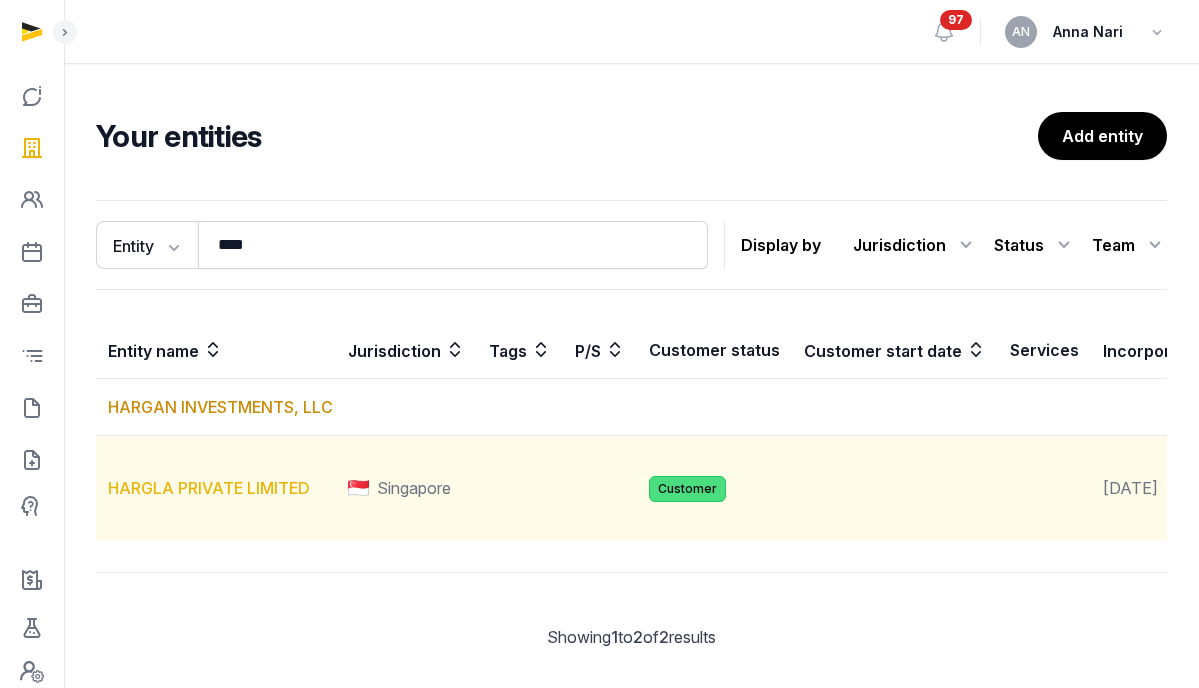 click on "HARGLA PRIVATE LIMITED" at bounding box center (209, 488) 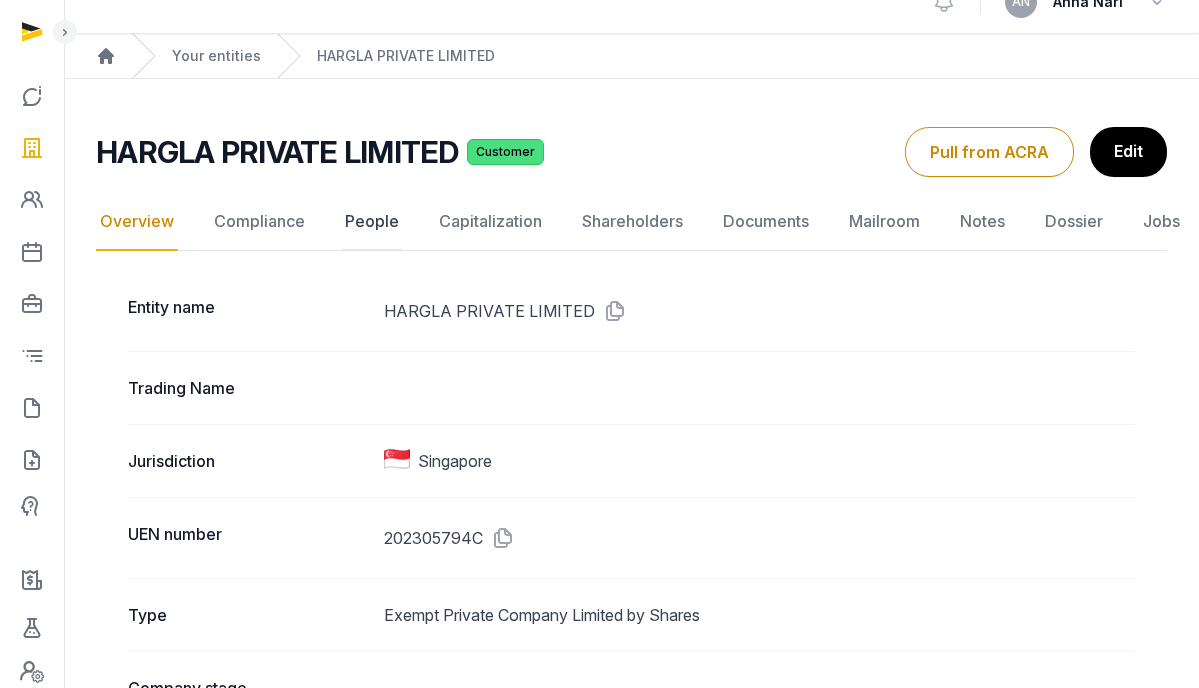 scroll, scrollTop: 0, scrollLeft: 0, axis: both 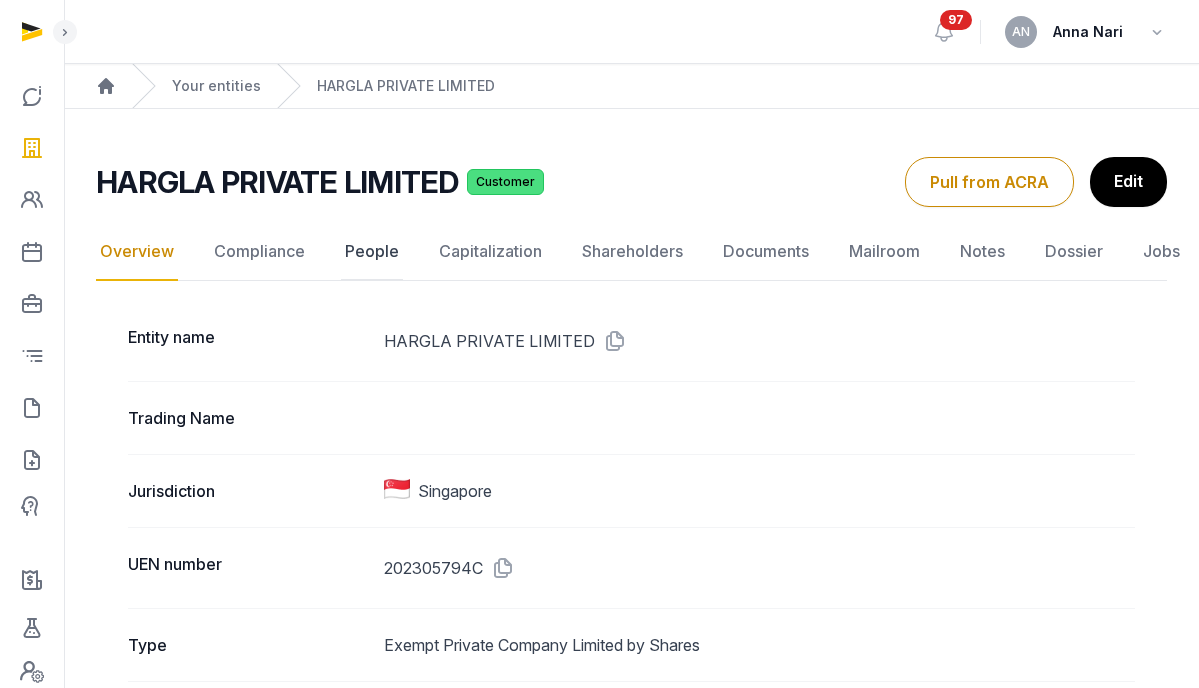 click on "People" 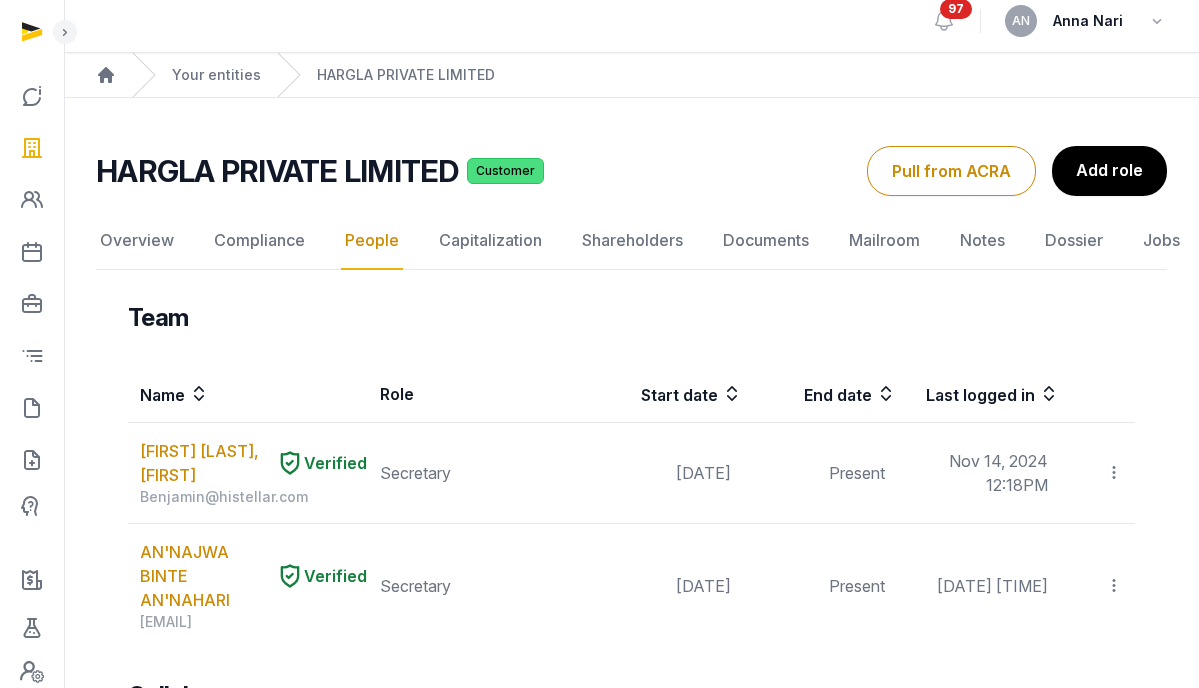 scroll, scrollTop: 0, scrollLeft: 0, axis: both 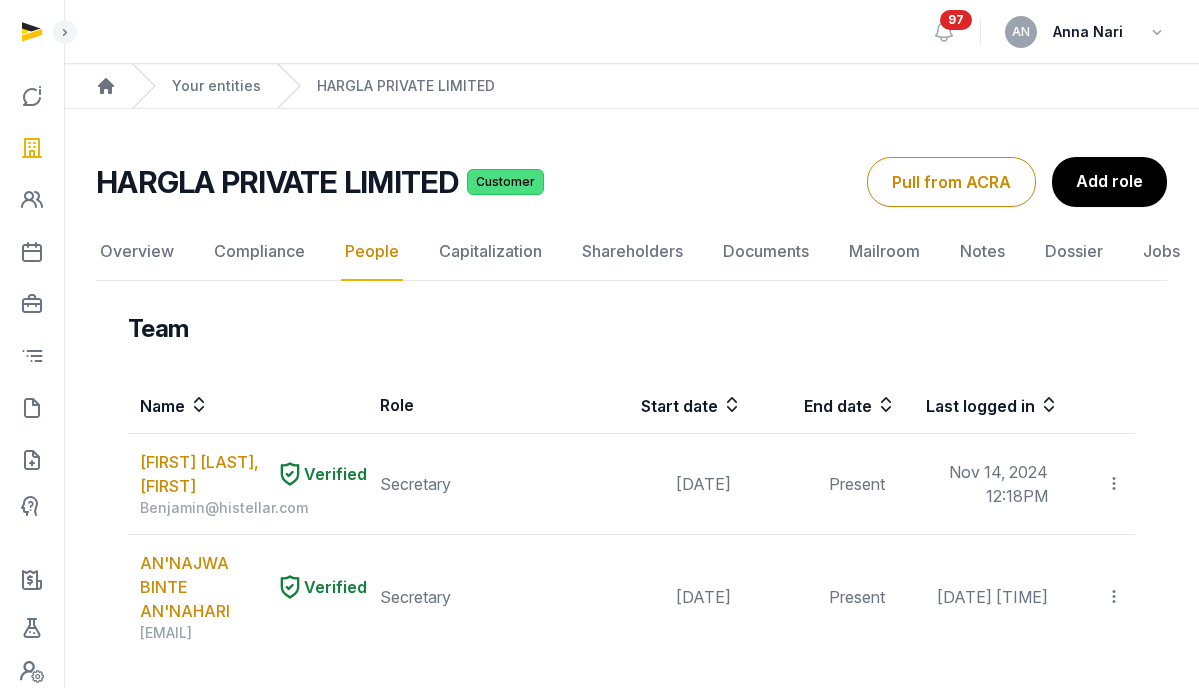 click on "Team" at bounding box center (631, 329) 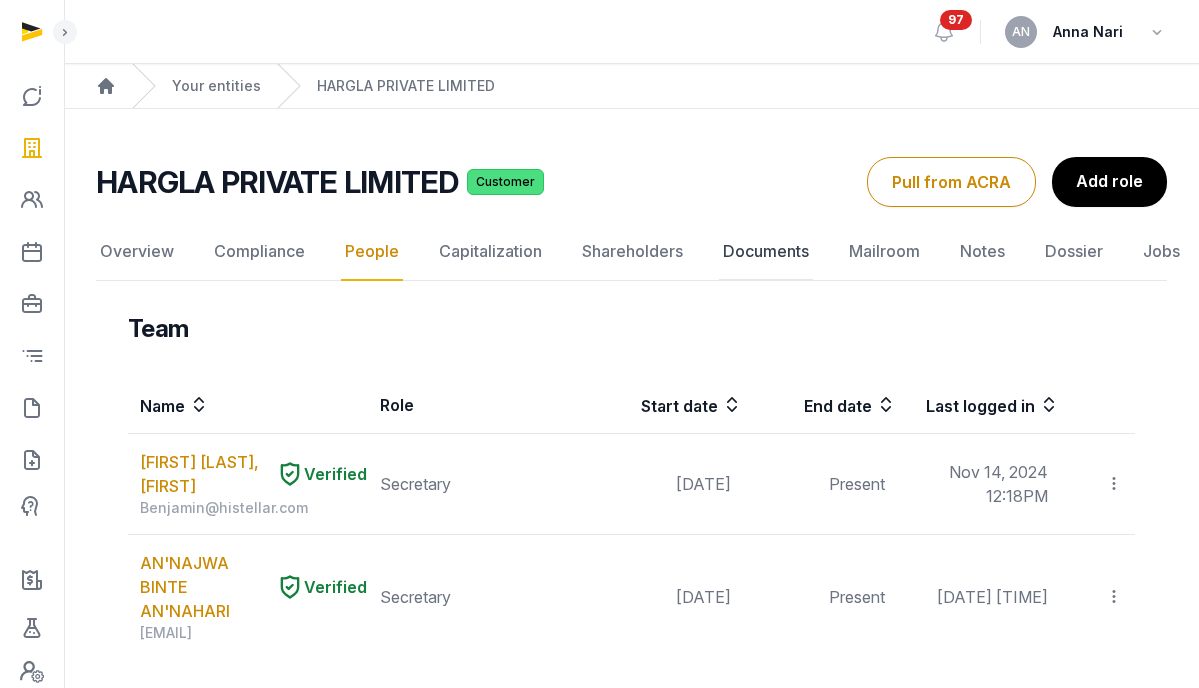 click on "Documents" 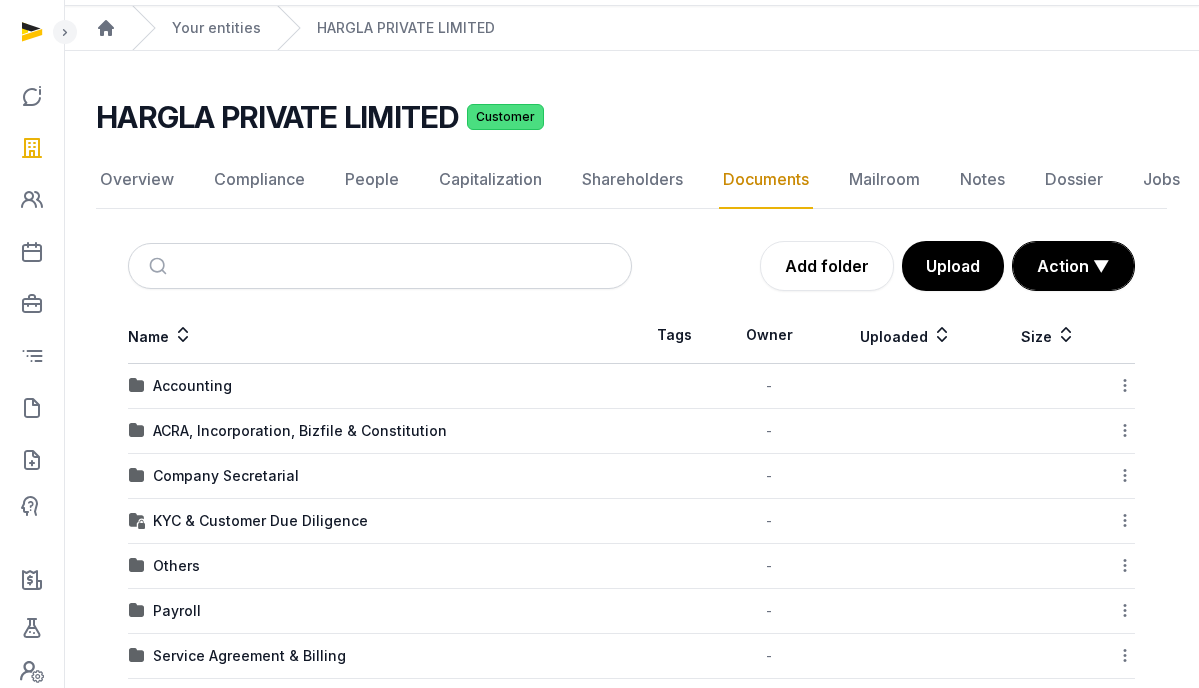 scroll, scrollTop: 150, scrollLeft: 0, axis: vertical 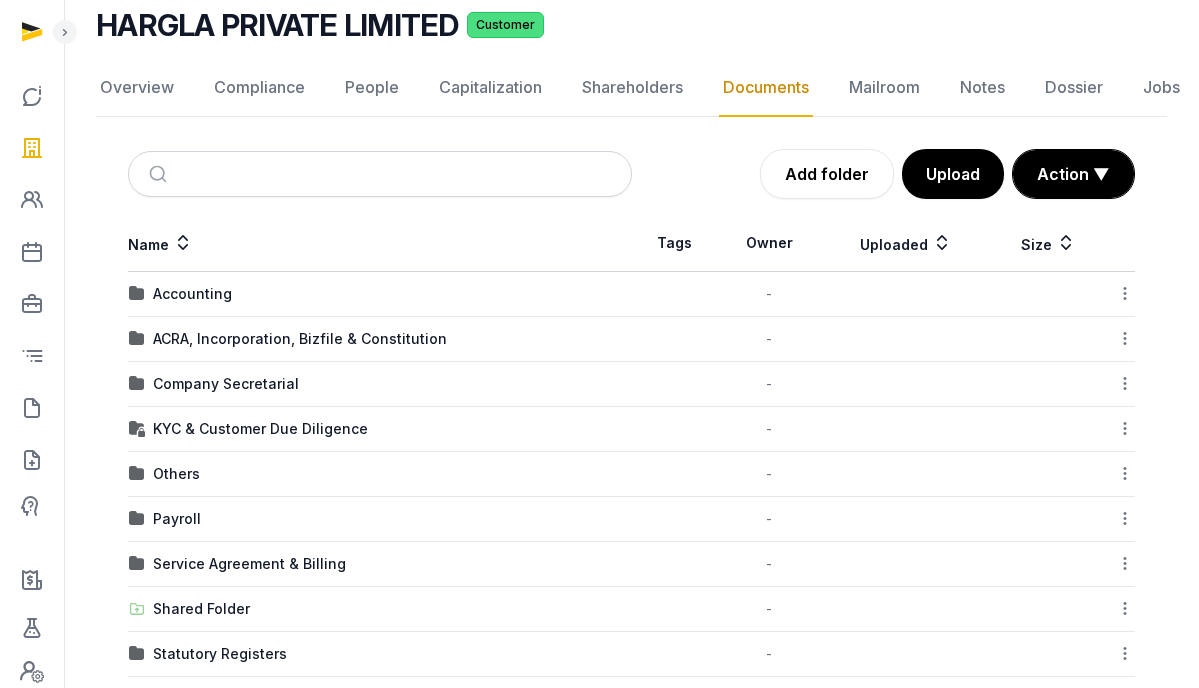 click on "Shared Folder" at bounding box center [201, 609] 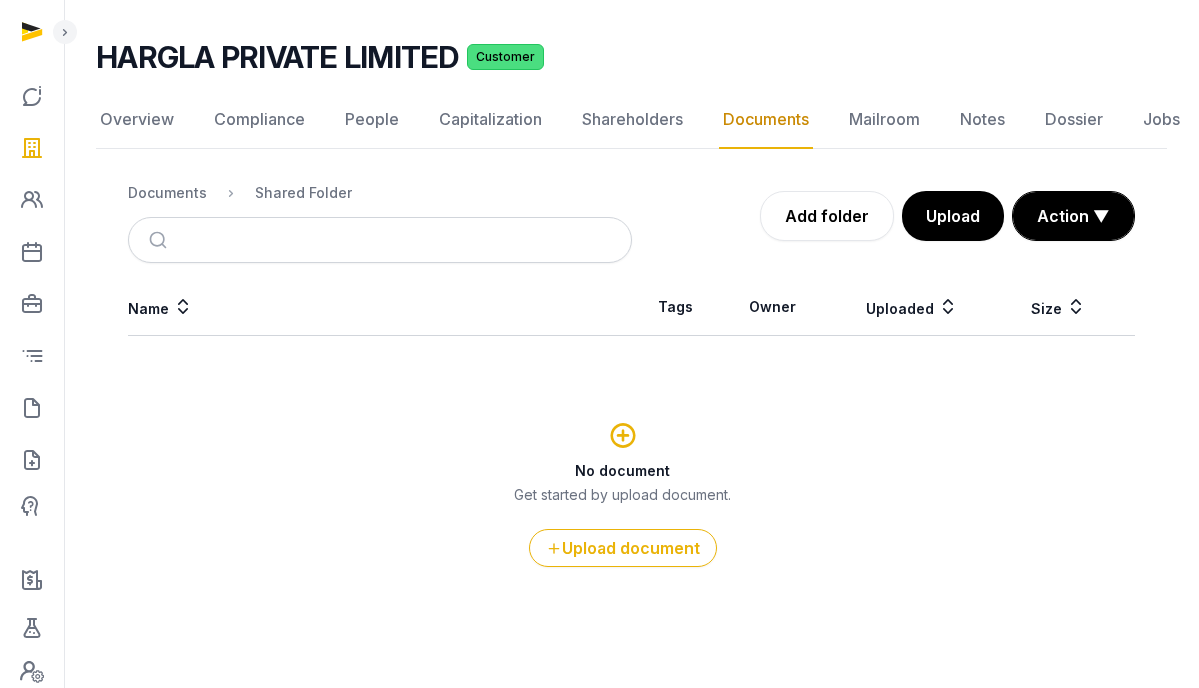 click on "Documents  Shared Folder" at bounding box center (240, 193) 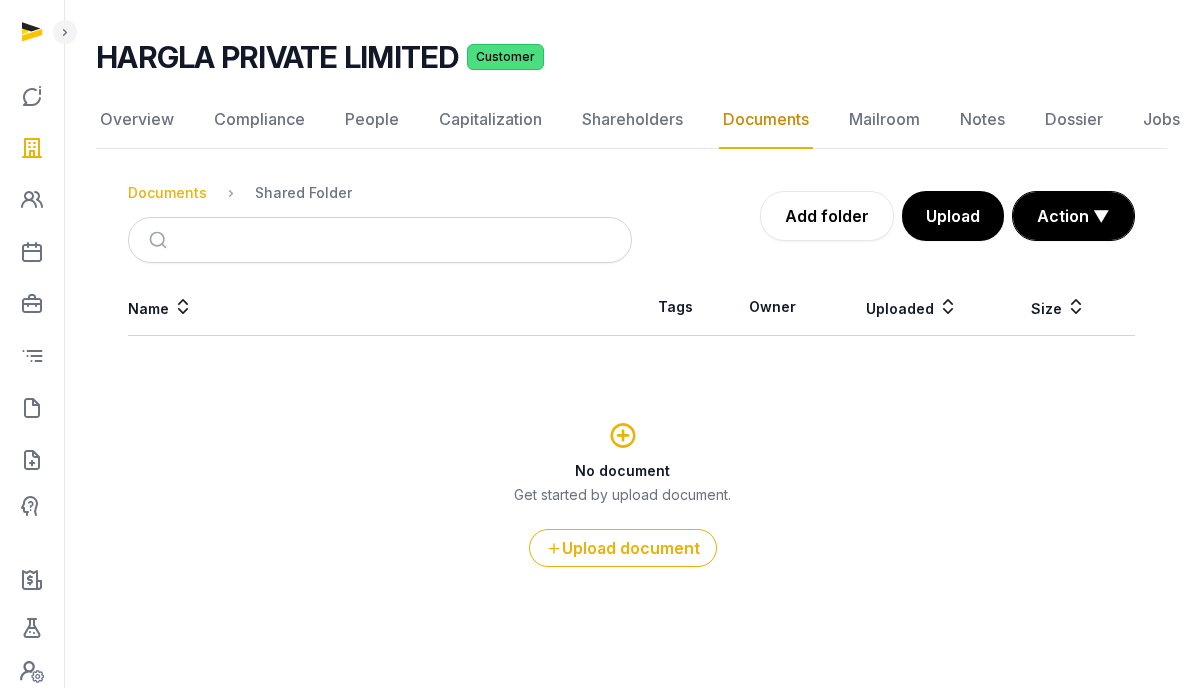 click on "Documents" at bounding box center (167, 193) 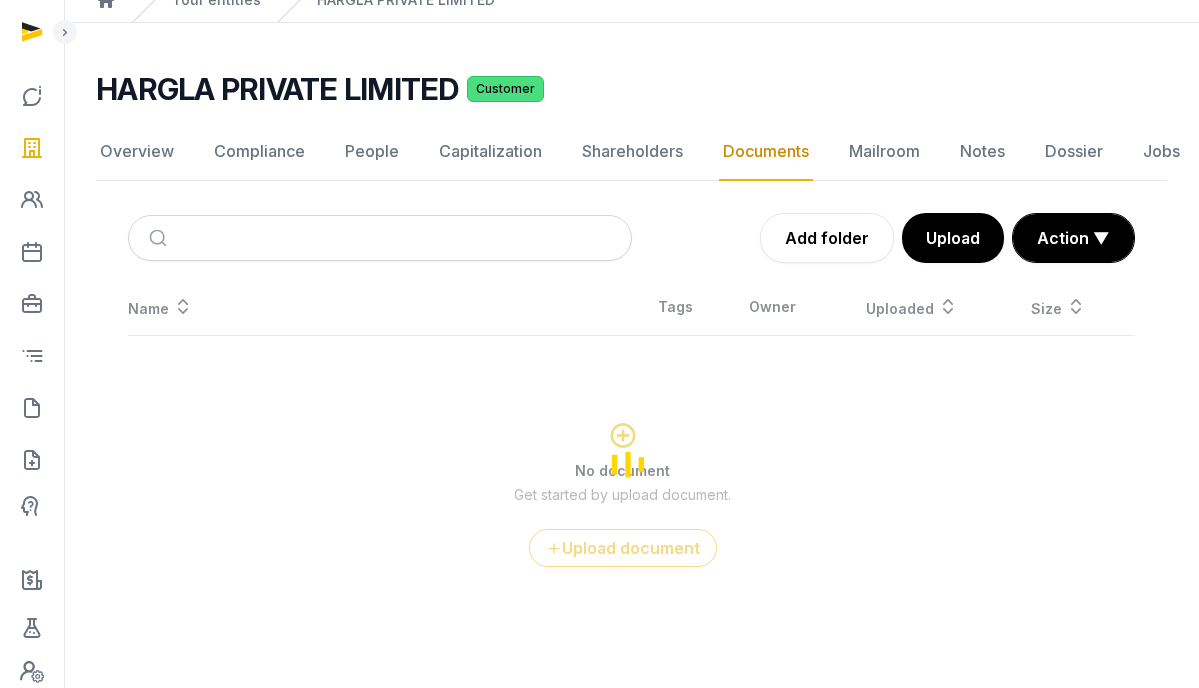 scroll, scrollTop: 150, scrollLeft: 0, axis: vertical 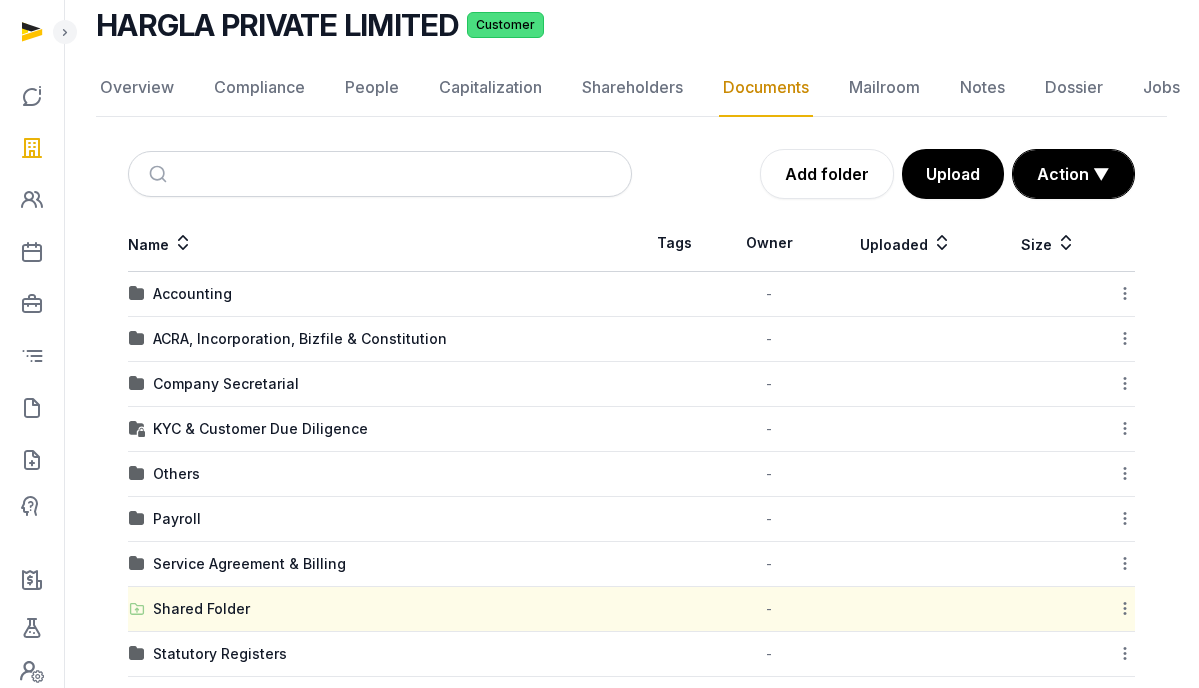 click on "Accounting" at bounding box center [380, 294] 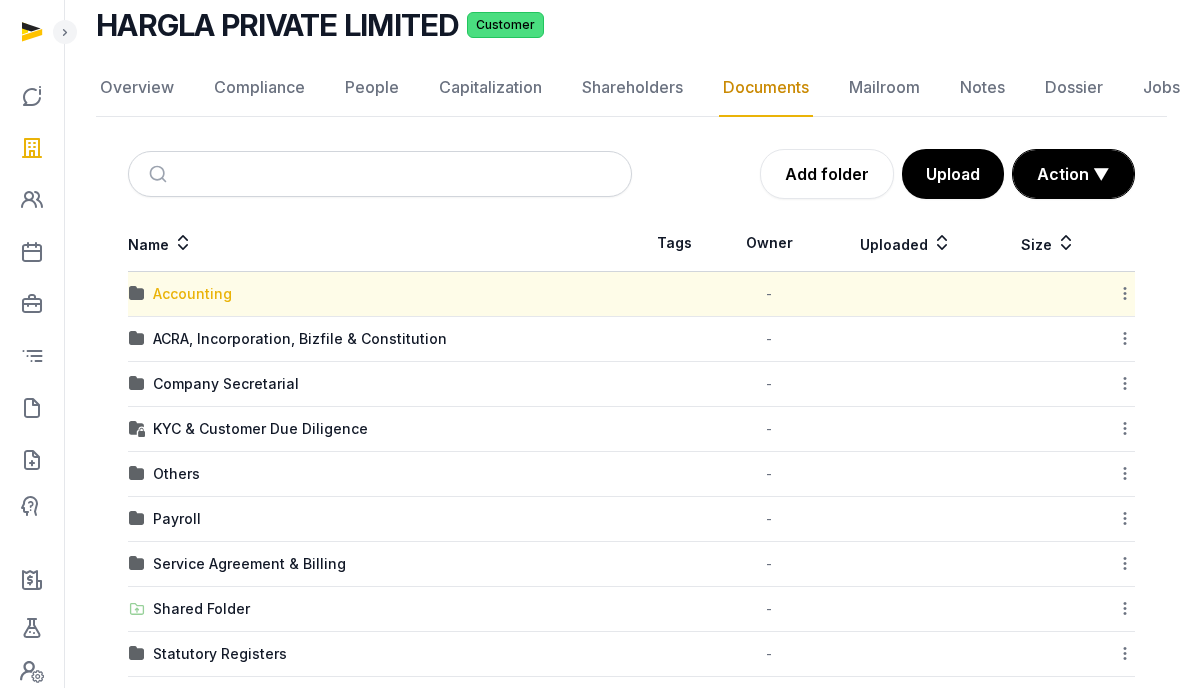click on "Accounting" at bounding box center (192, 294) 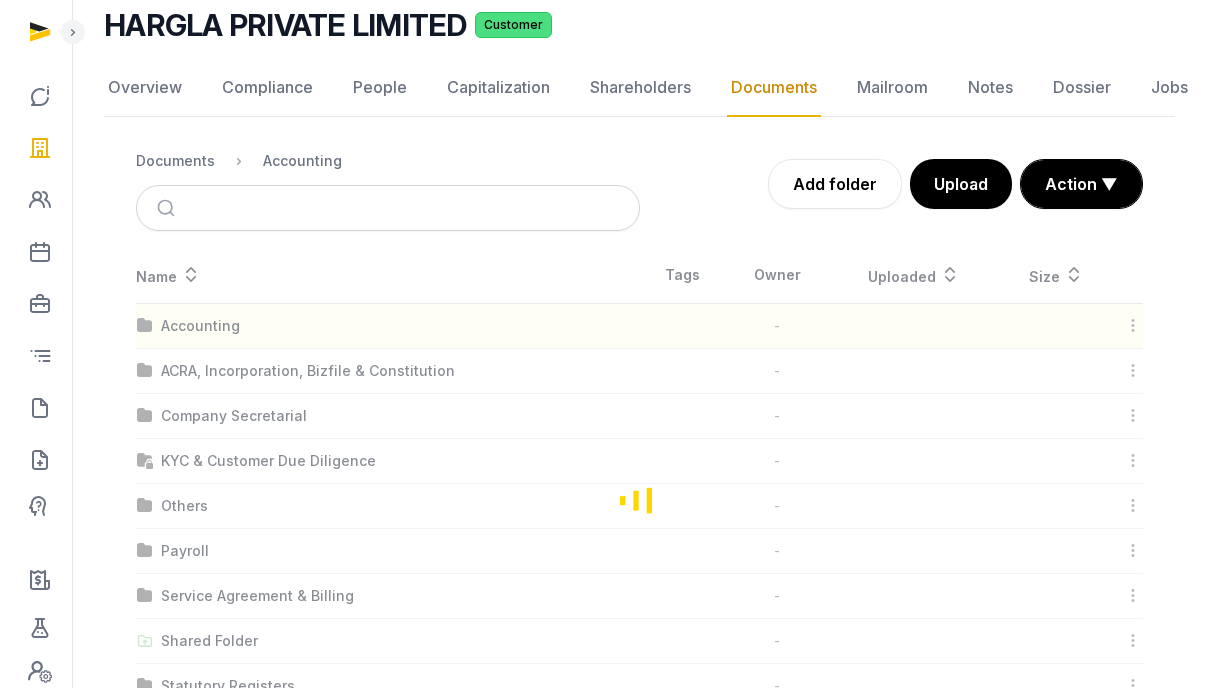 scroll, scrollTop: 0, scrollLeft: 0, axis: both 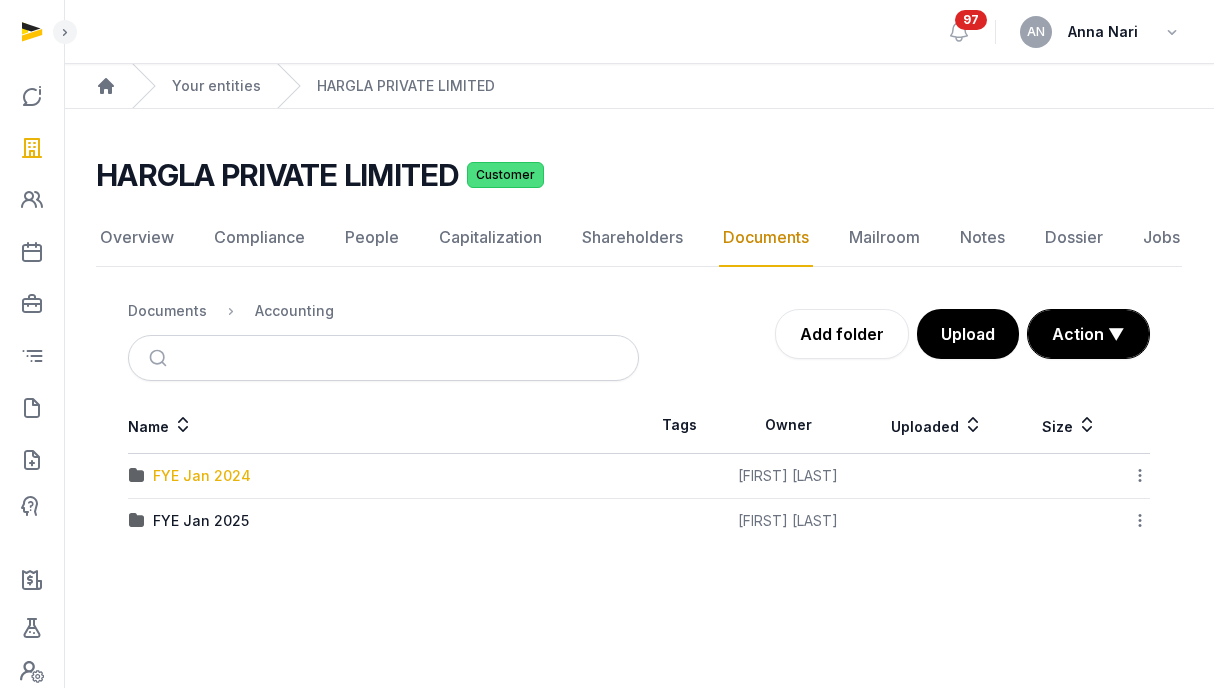 click on "FYE Jan 2024" at bounding box center [202, 476] 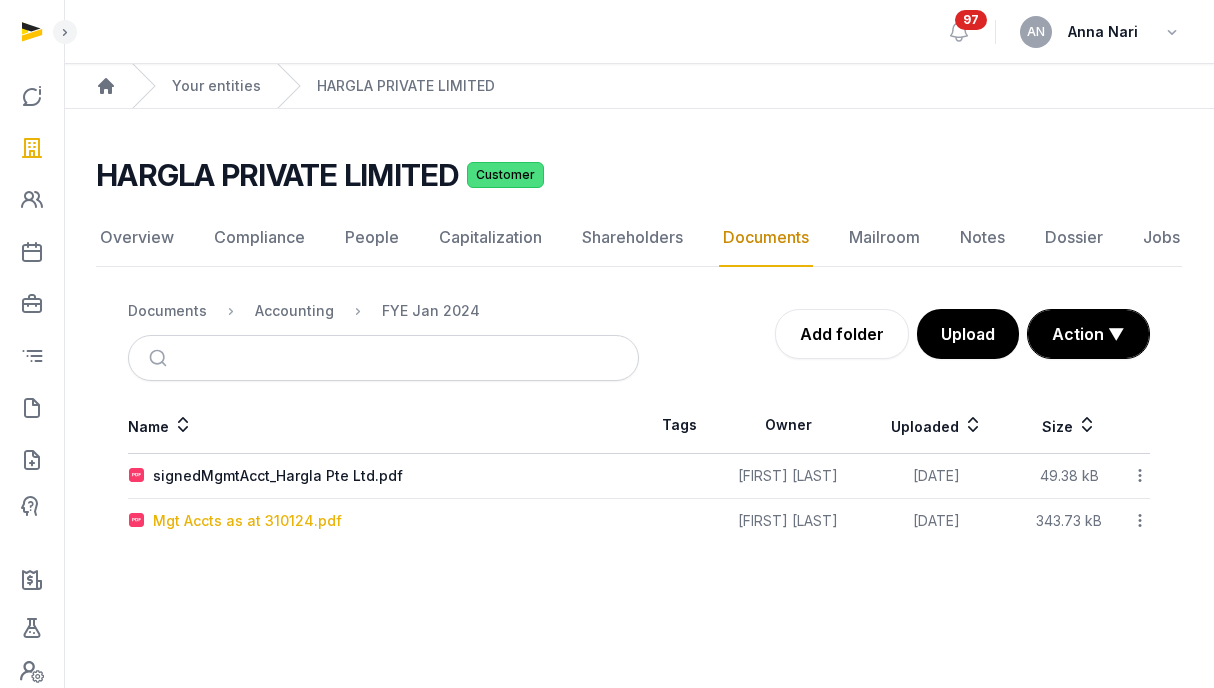 click on "Mgt Accts as at 310124.pdf" at bounding box center [247, 521] 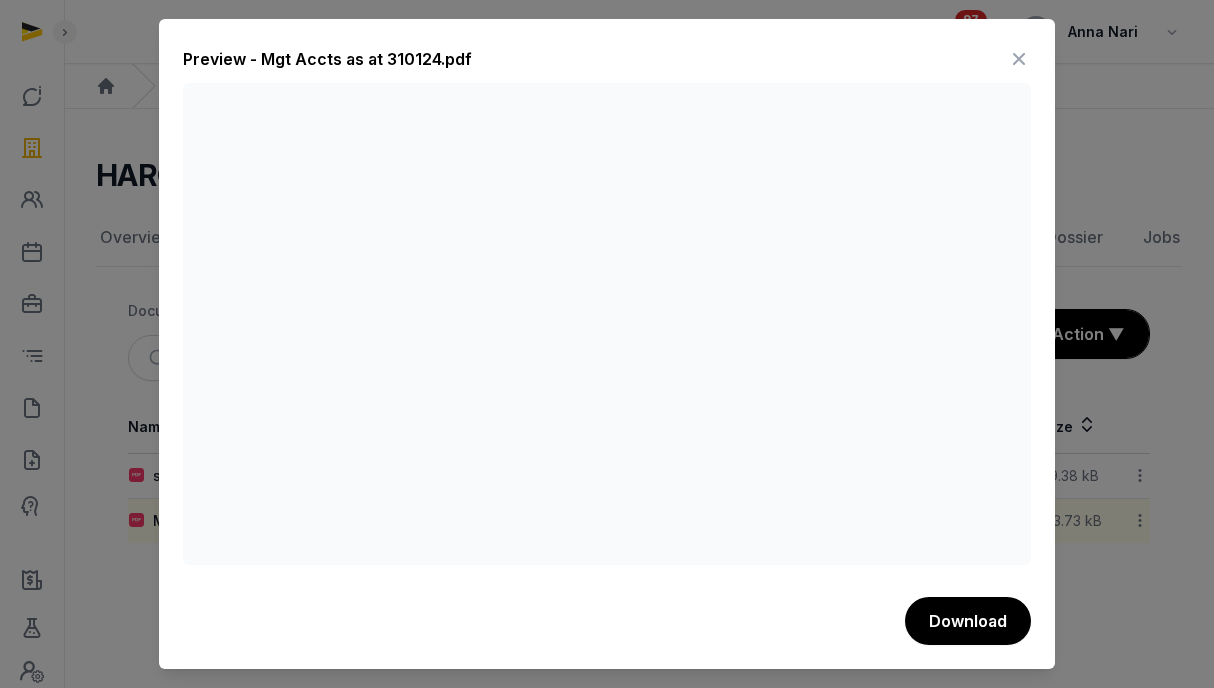 click at bounding box center [1019, 59] 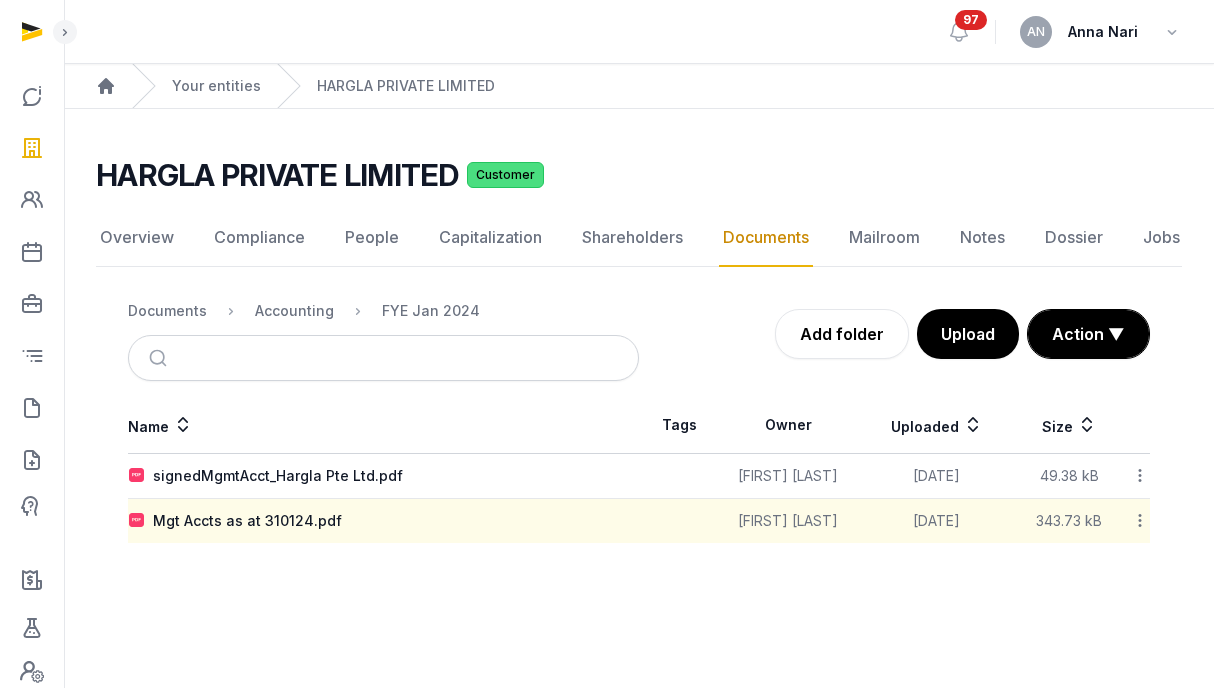 click on "signedMgmtAcct_Hargla Pte Ltd.pdf" at bounding box center [278, 476] 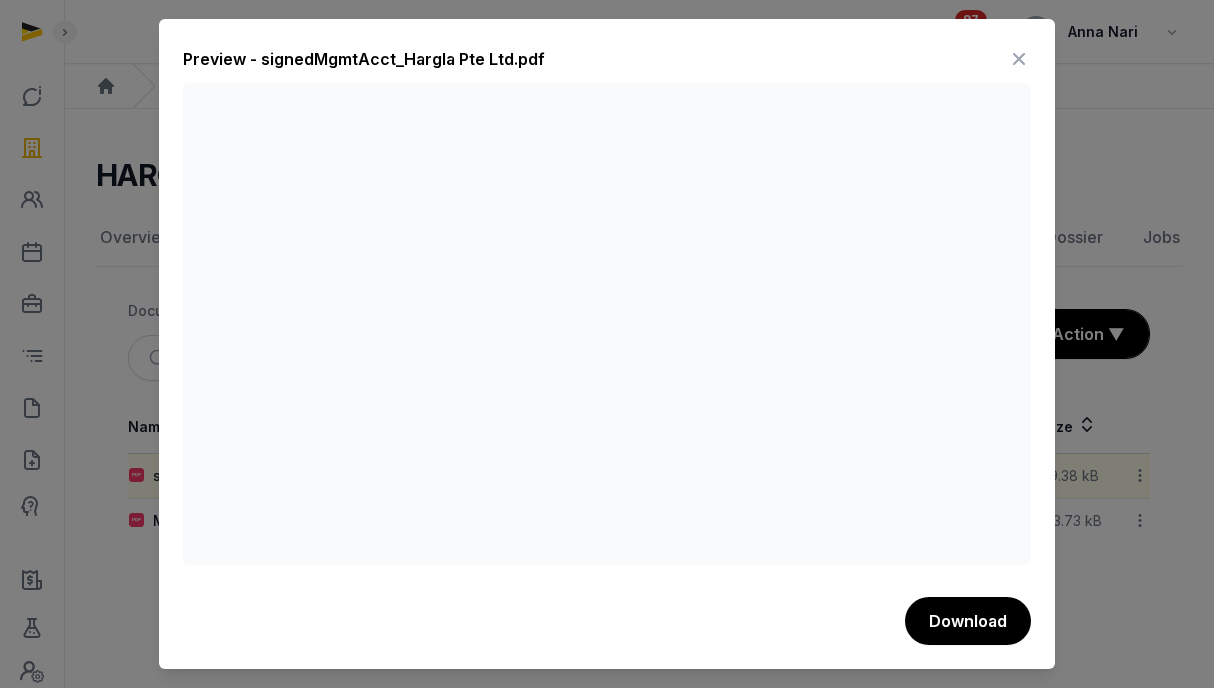 click at bounding box center [1019, 59] 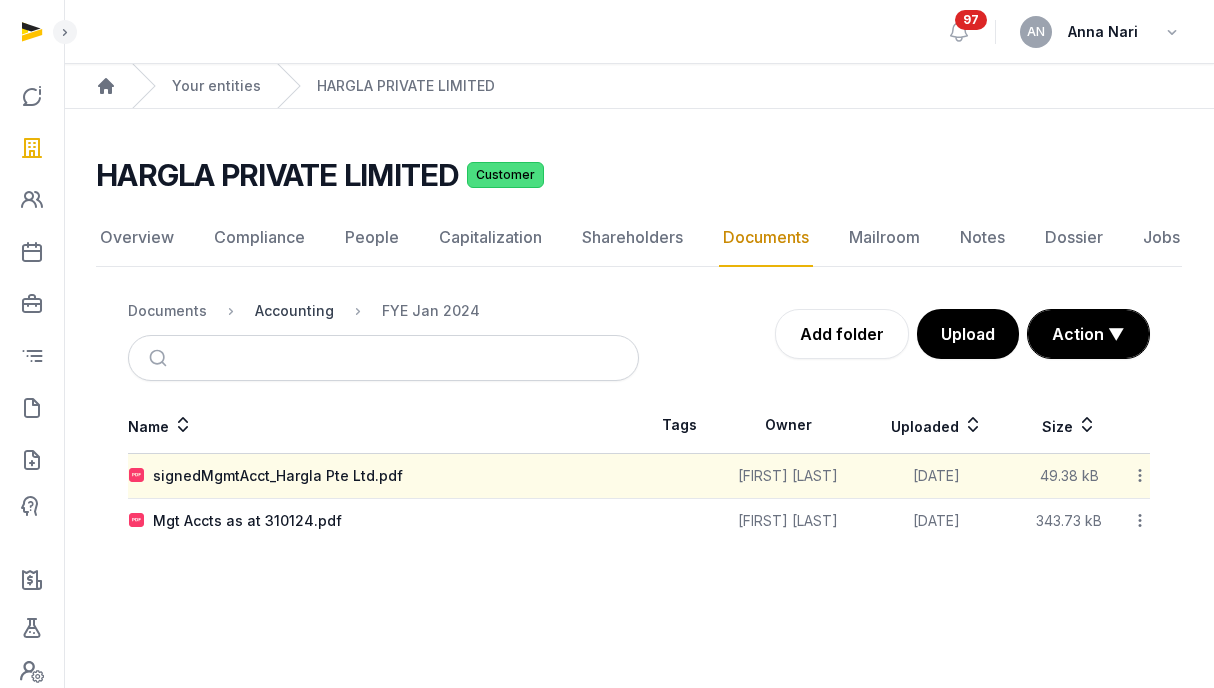 click on "Accounting" at bounding box center [294, 311] 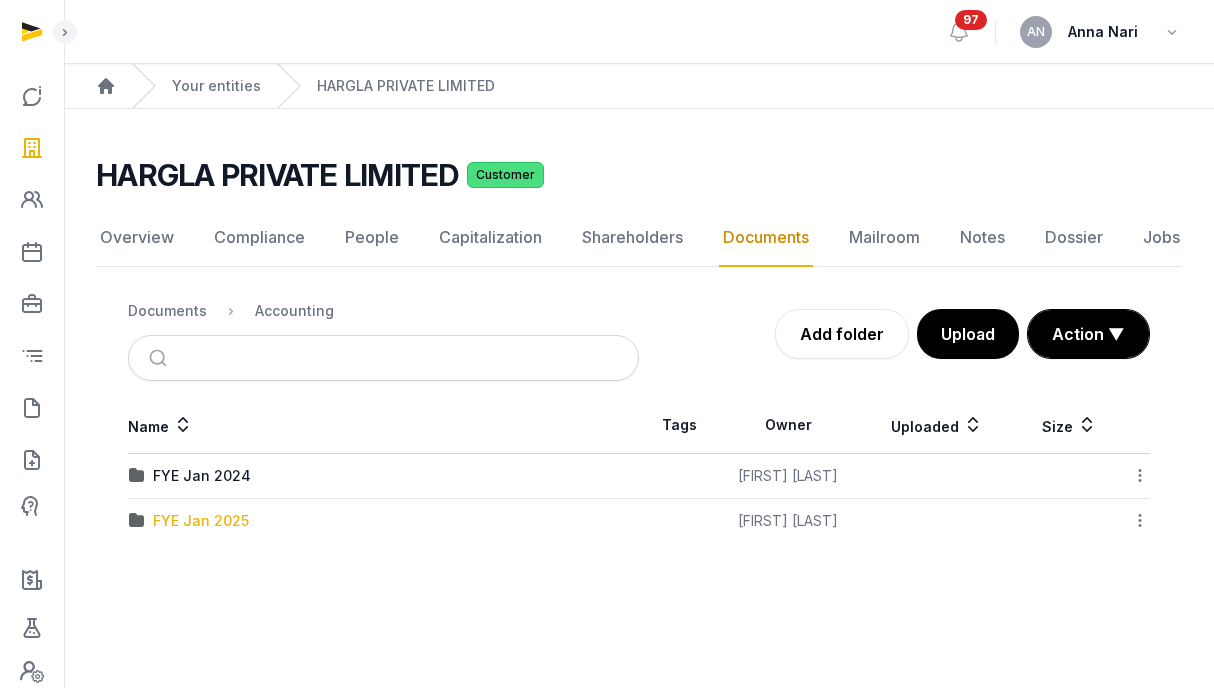 click on "FYE Jan 2025" at bounding box center [201, 521] 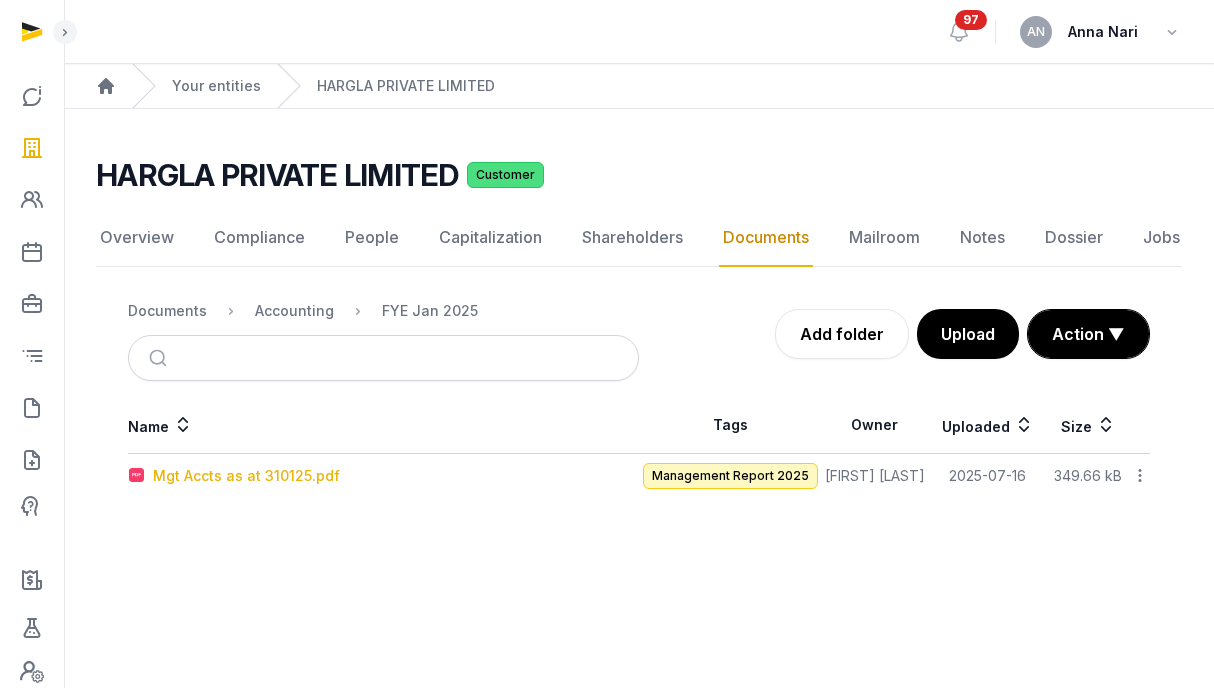 click on "Mgt Accts as at 310125.pdf" at bounding box center (246, 476) 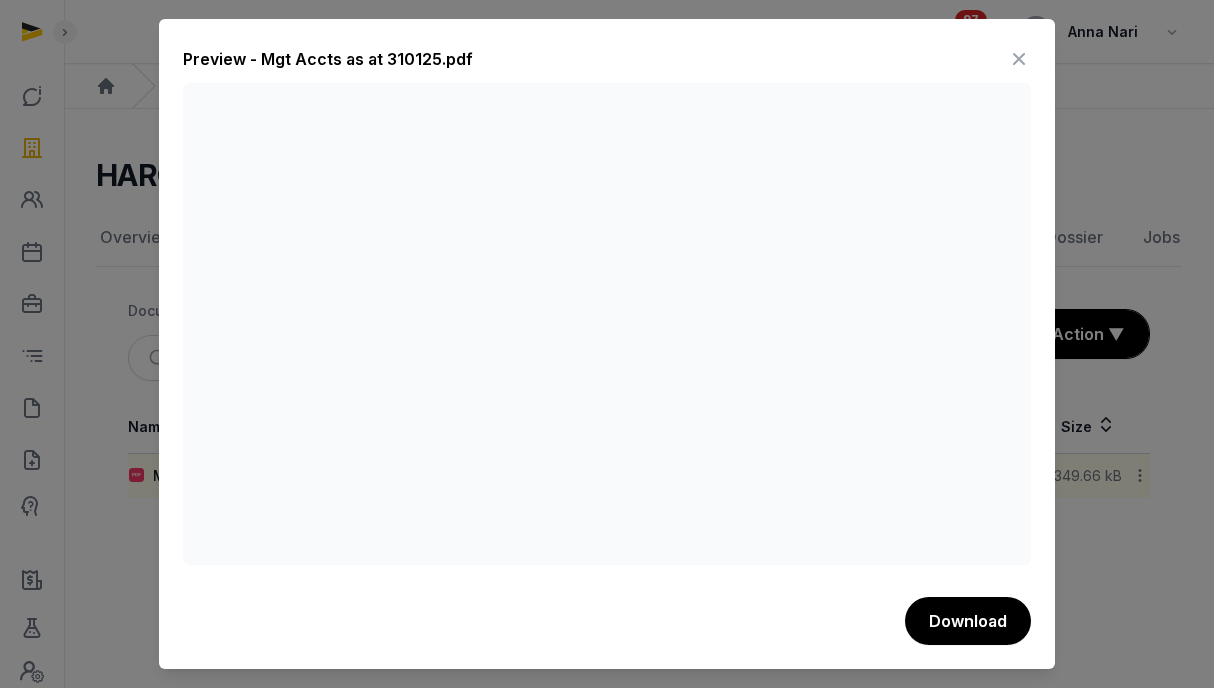 drag, startPoint x: 1021, startPoint y: 55, endPoint x: 1012, endPoint y: 65, distance: 13.453624 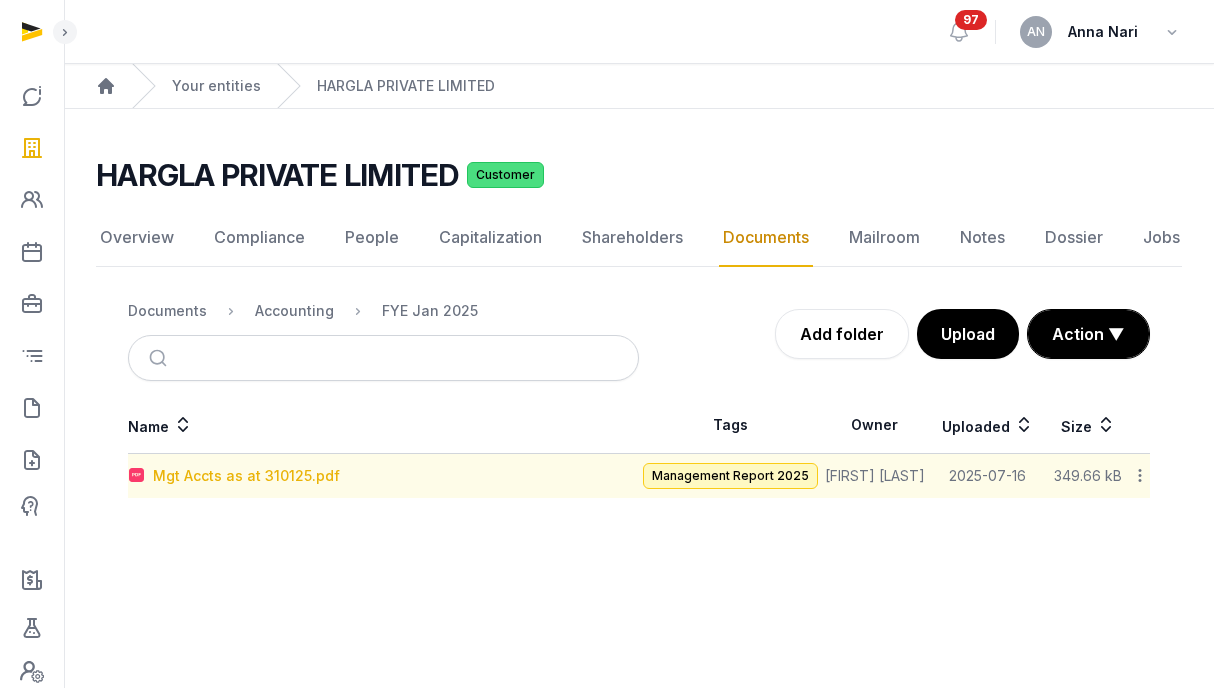 click on "Mgt Accts as at 310125.pdf" at bounding box center (246, 476) 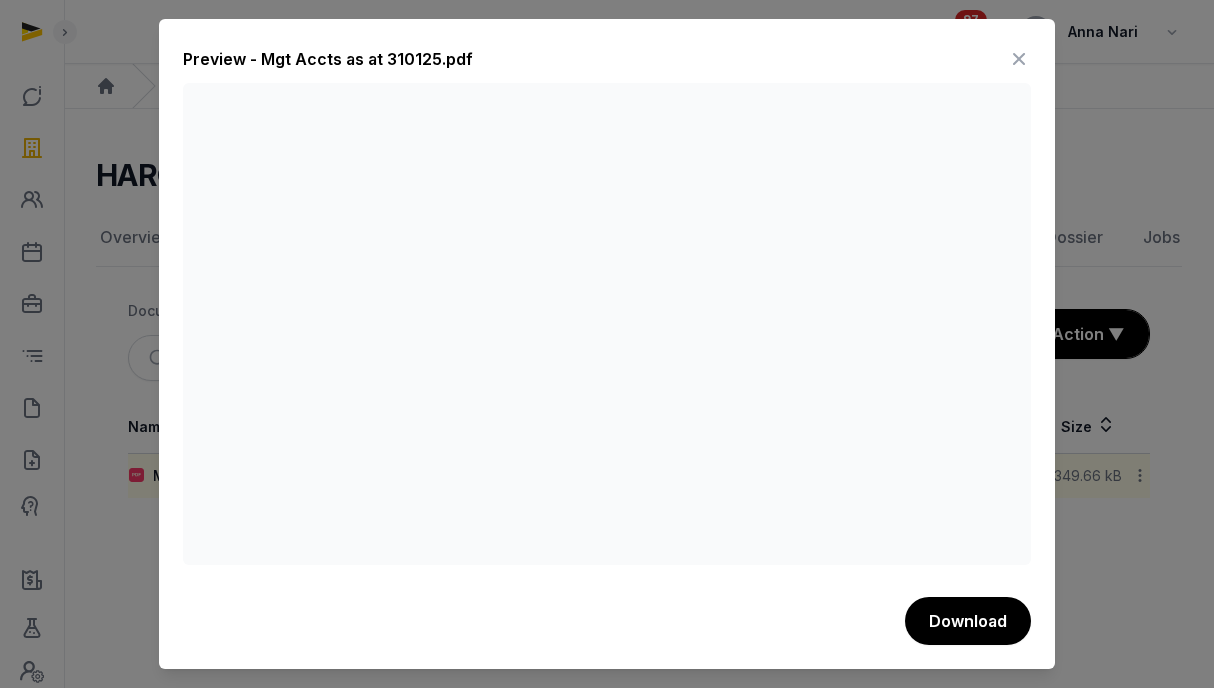 click at bounding box center [1019, 59] 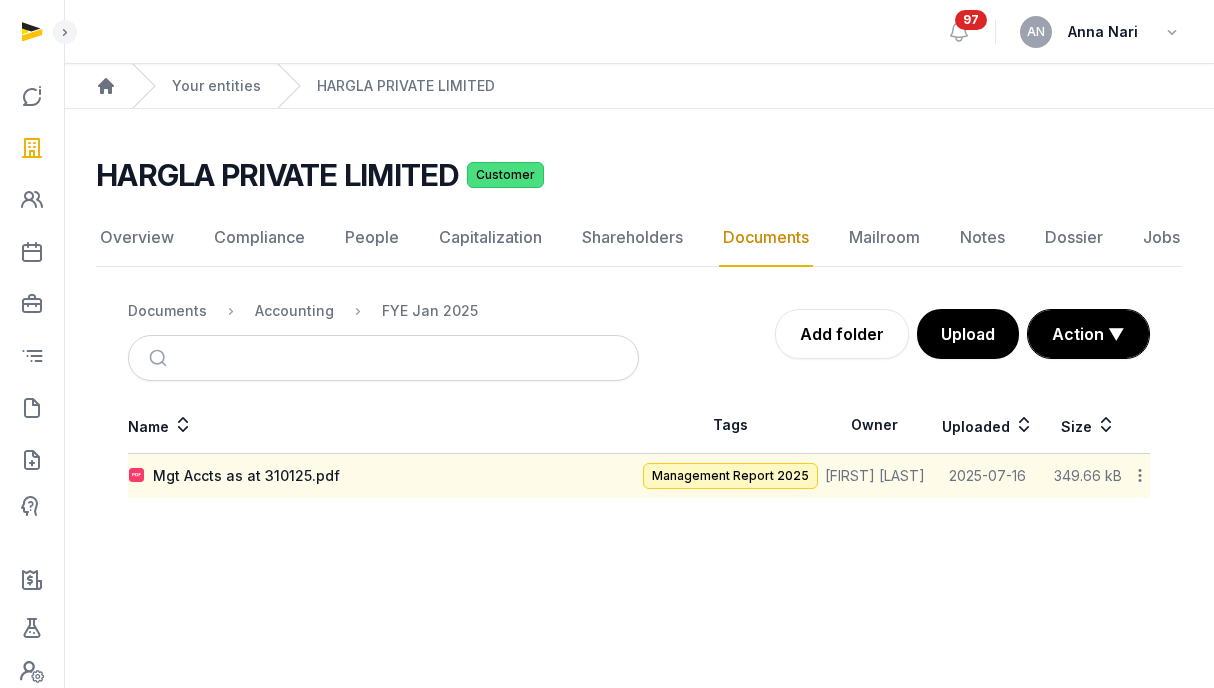 click on "HARGLA PRIVATE LIMITED" at bounding box center [277, 175] 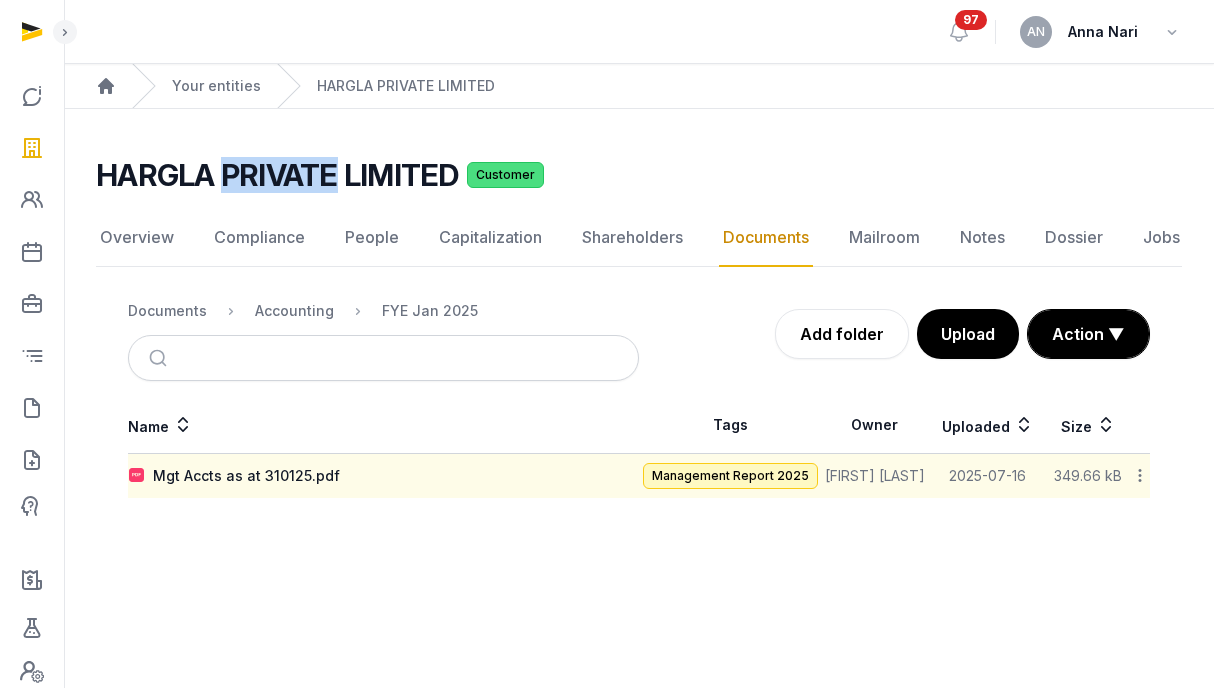click on "HARGLA PRIVATE LIMITED" at bounding box center (277, 175) 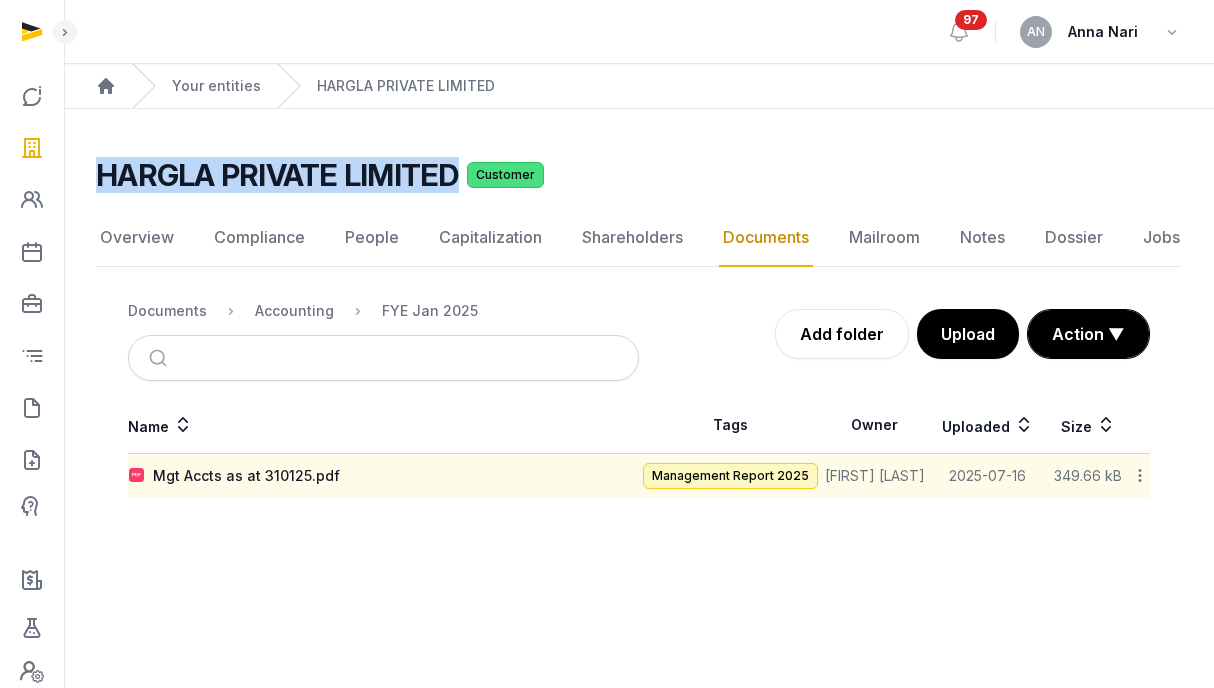 click on "HARGLA PRIVATE LIMITED" at bounding box center (277, 175) 